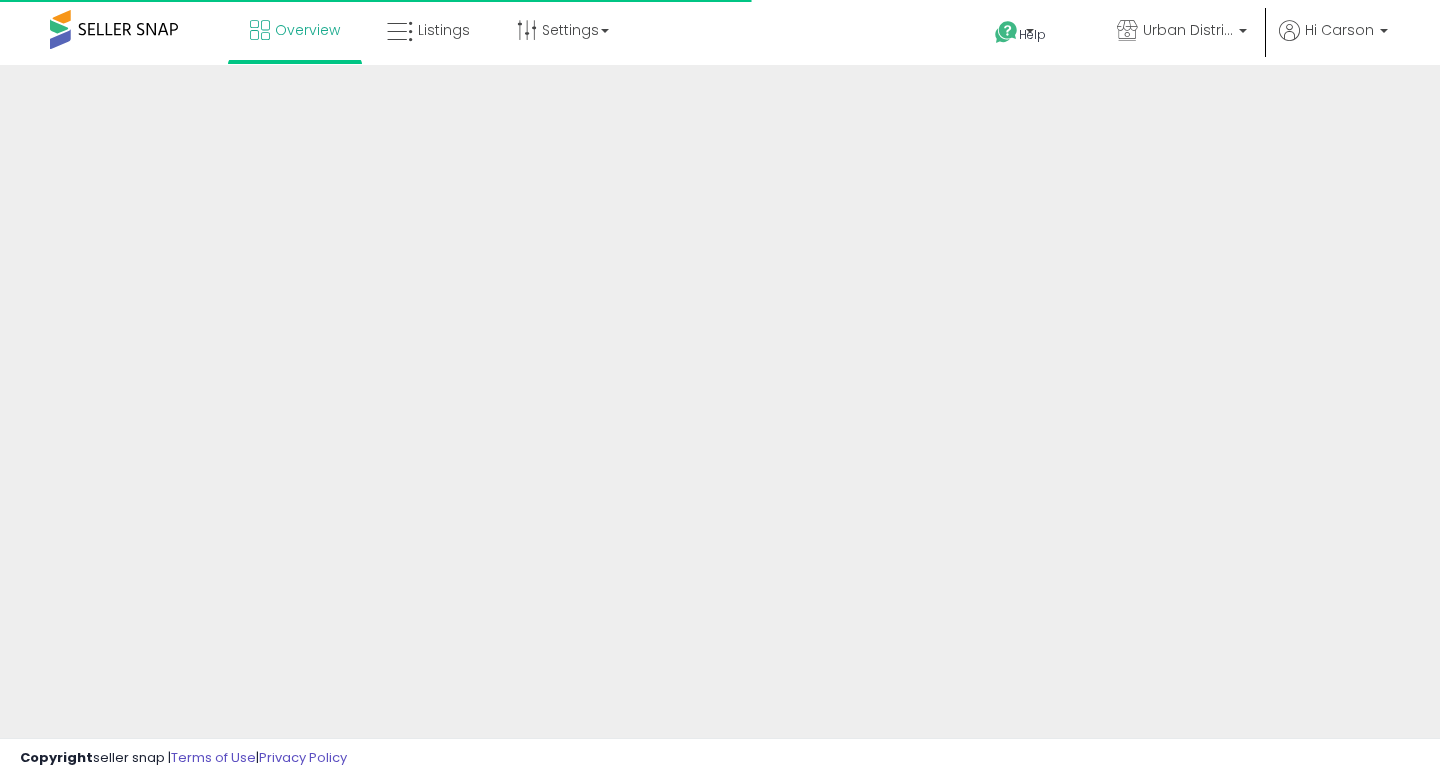 scroll, scrollTop: 0, scrollLeft: 0, axis: both 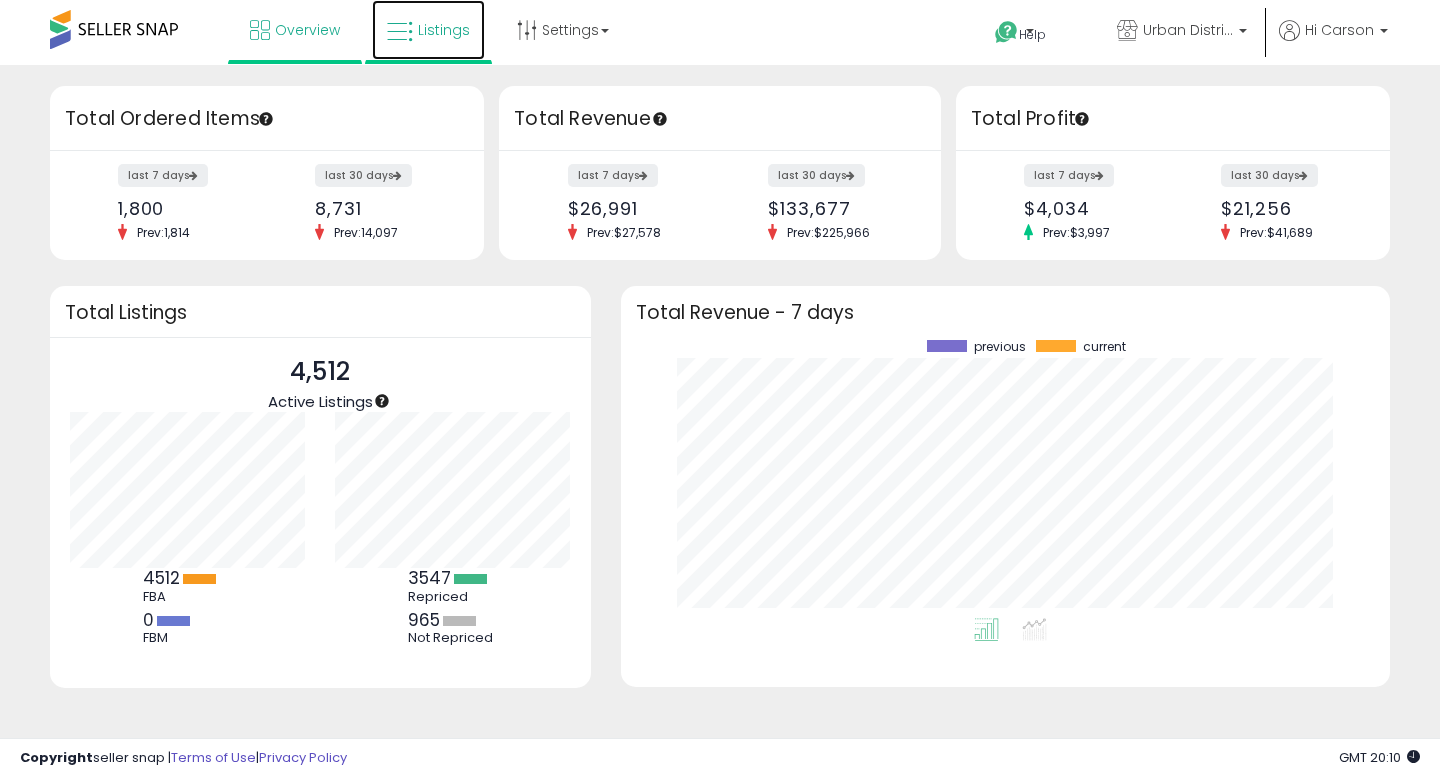 click on "Listings" at bounding box center (428, 30) 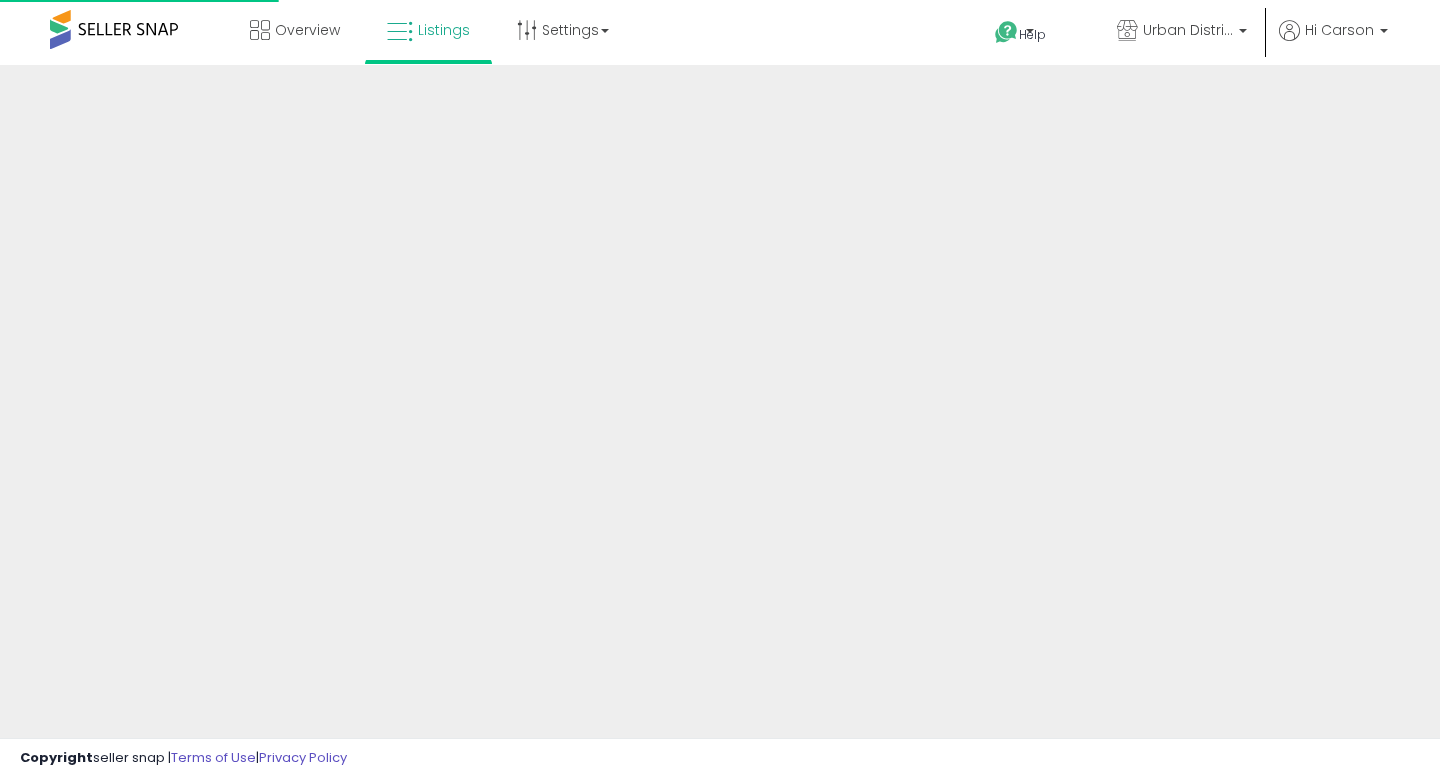 scroll, scrollTop: 0, scrollLeft: 0, axis: both 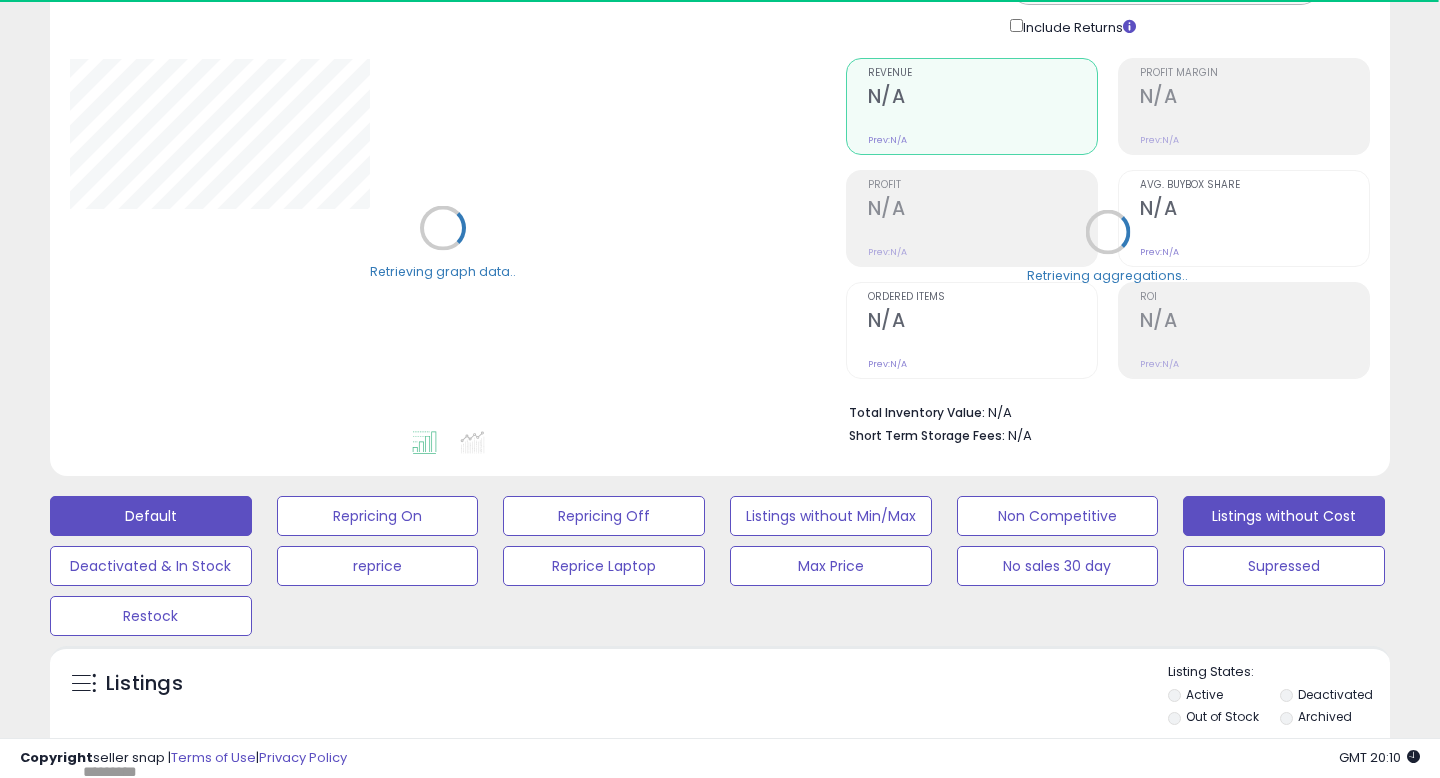 click on "Listings without Cost" at bounding box center (378, 516) 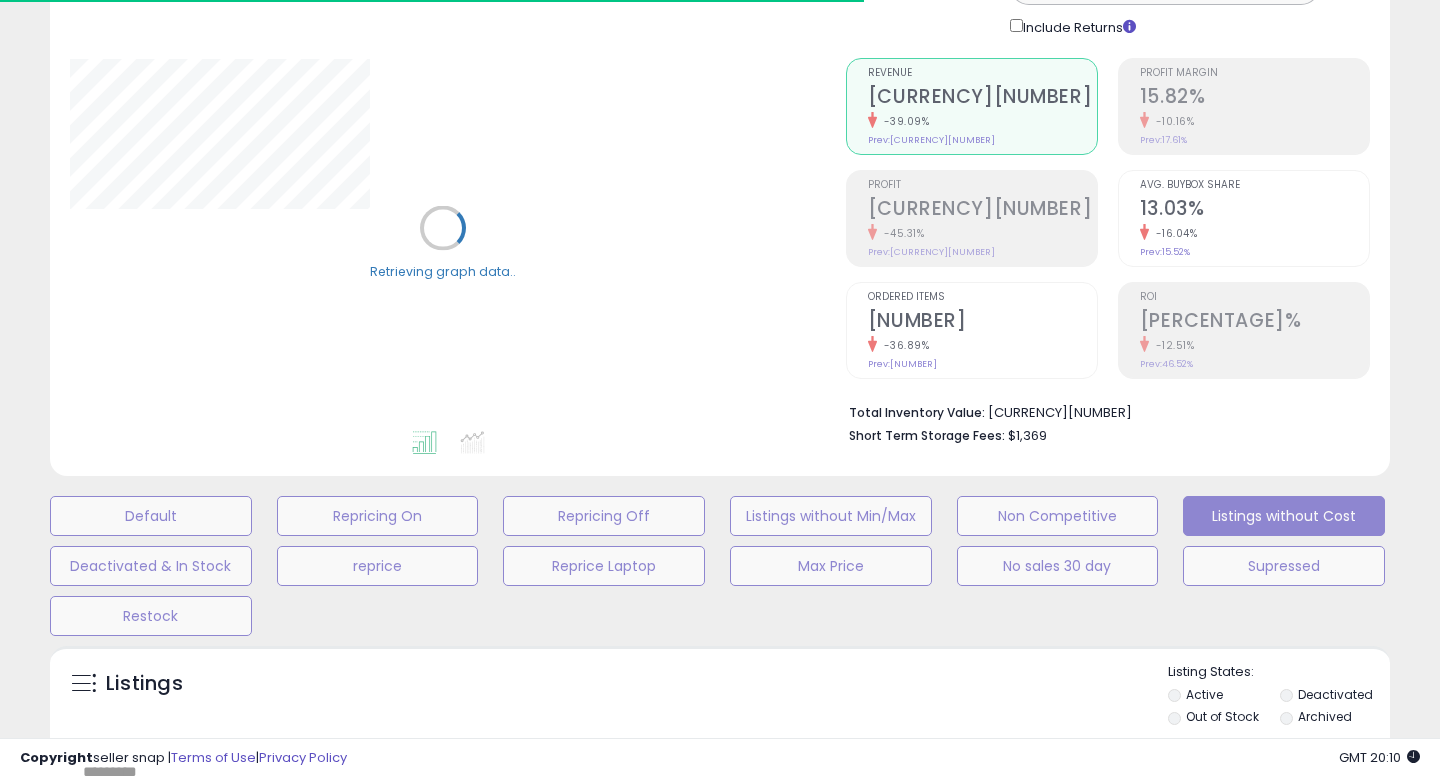 select on "**" 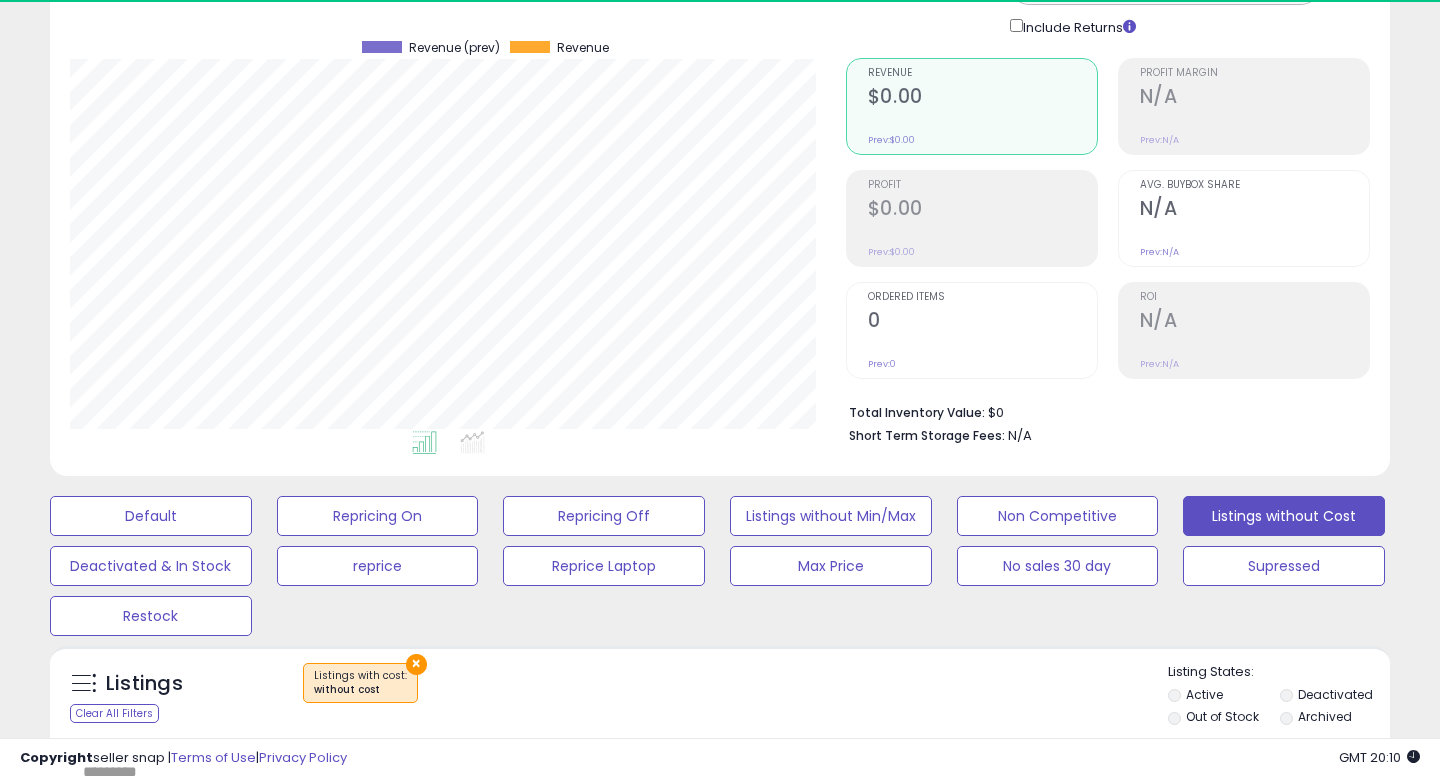 scroll, scrollTop: 296, scrollLeft: 0, axis: vertical 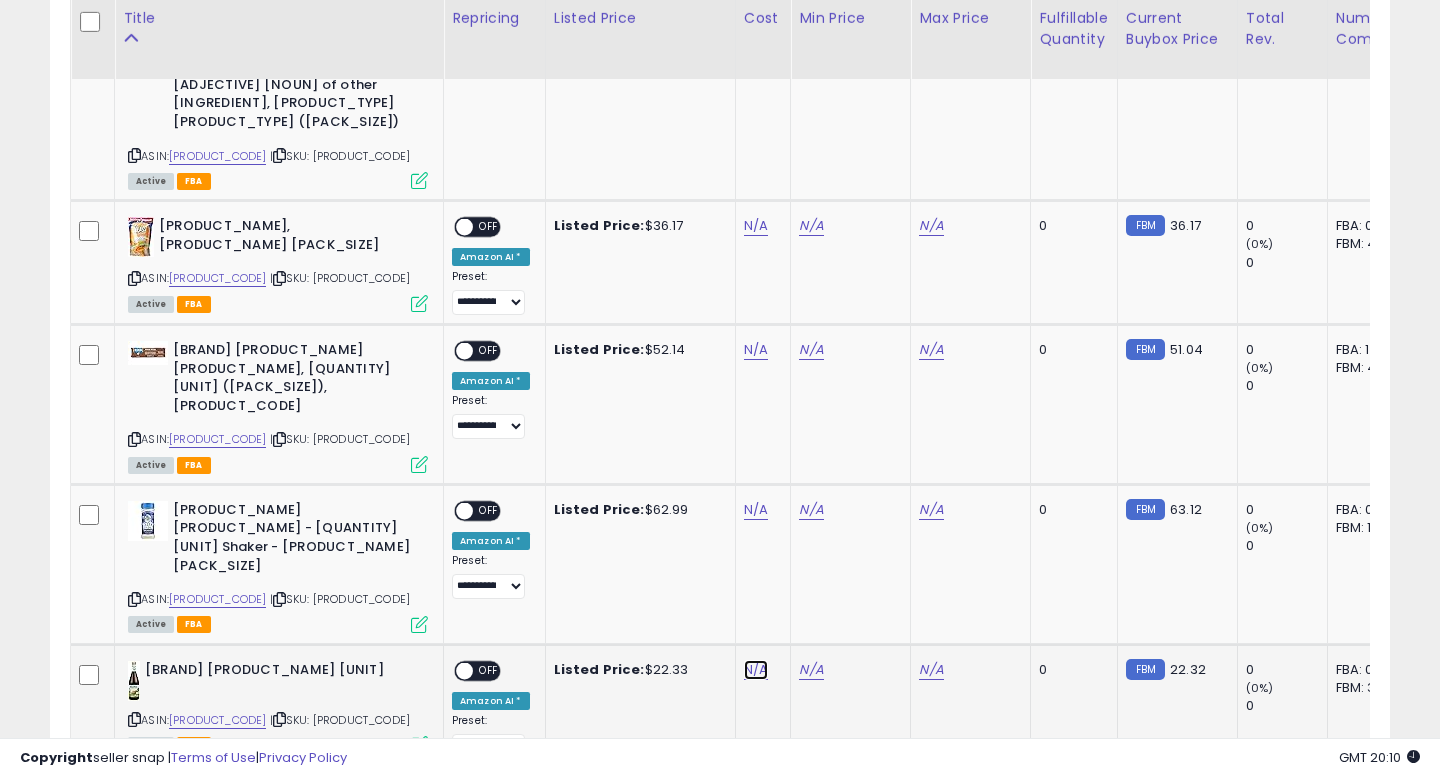 click on "N/A" at bounding box center (756, -593) 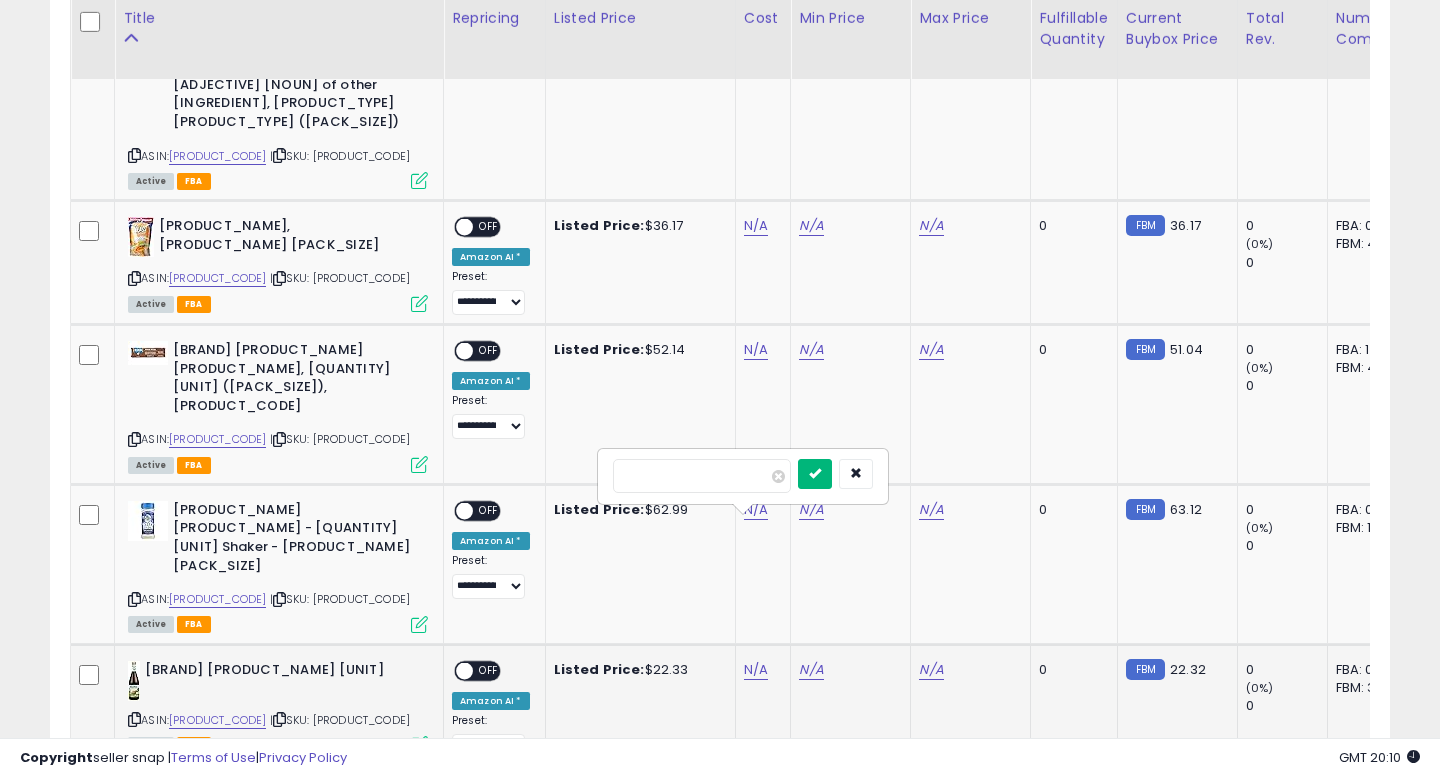 type on "****" 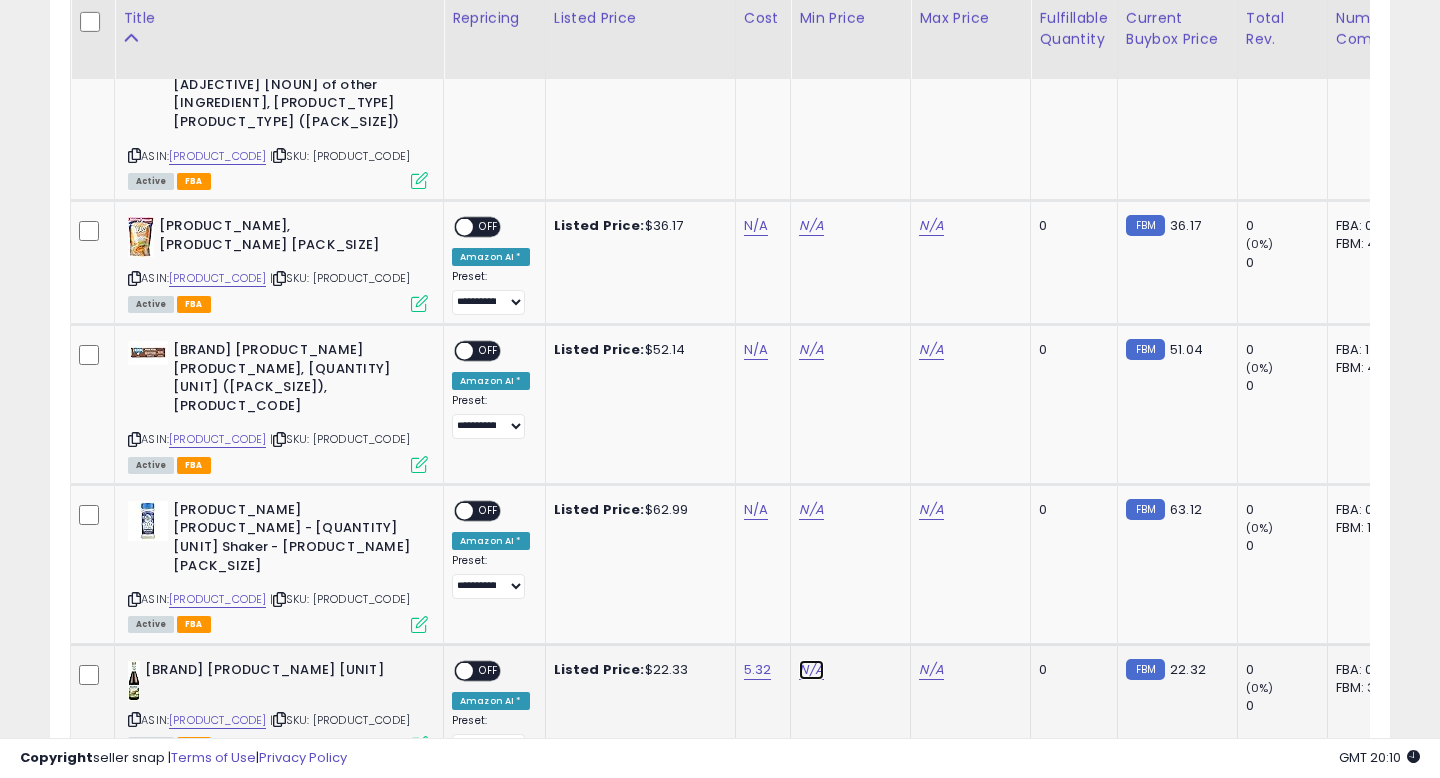 click on "N/A" at bounding box center [811, -593] 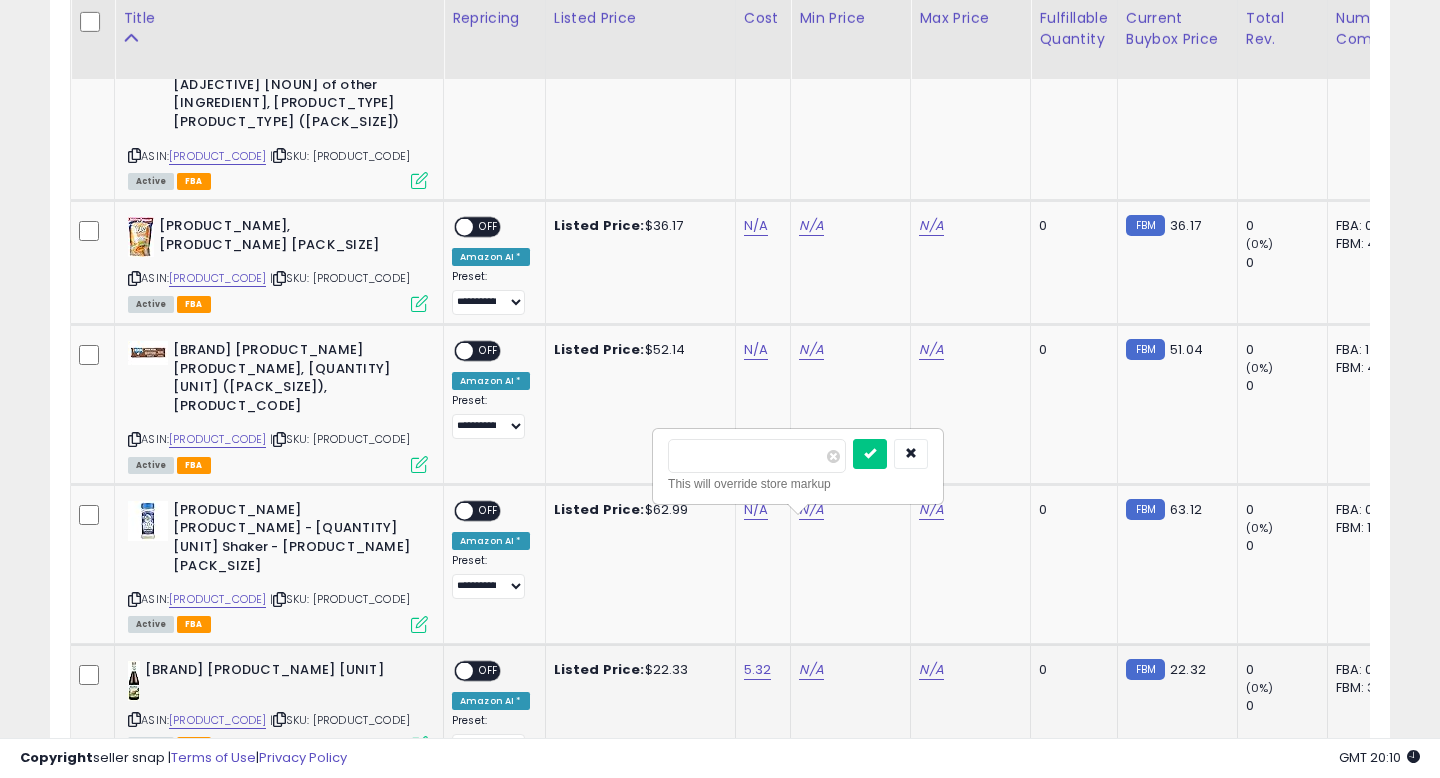 type on "*****" 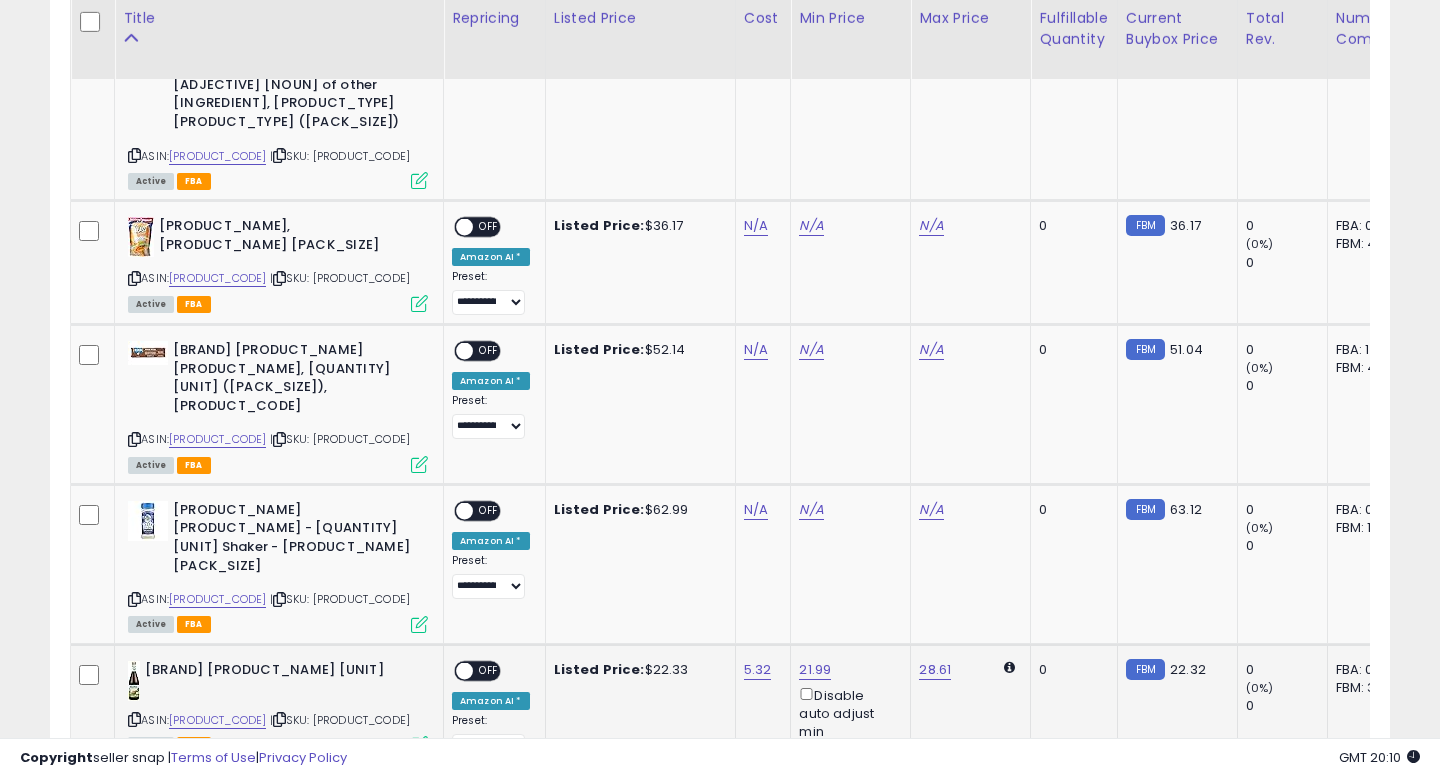click on "OFF" at bounding box center [489, 670] 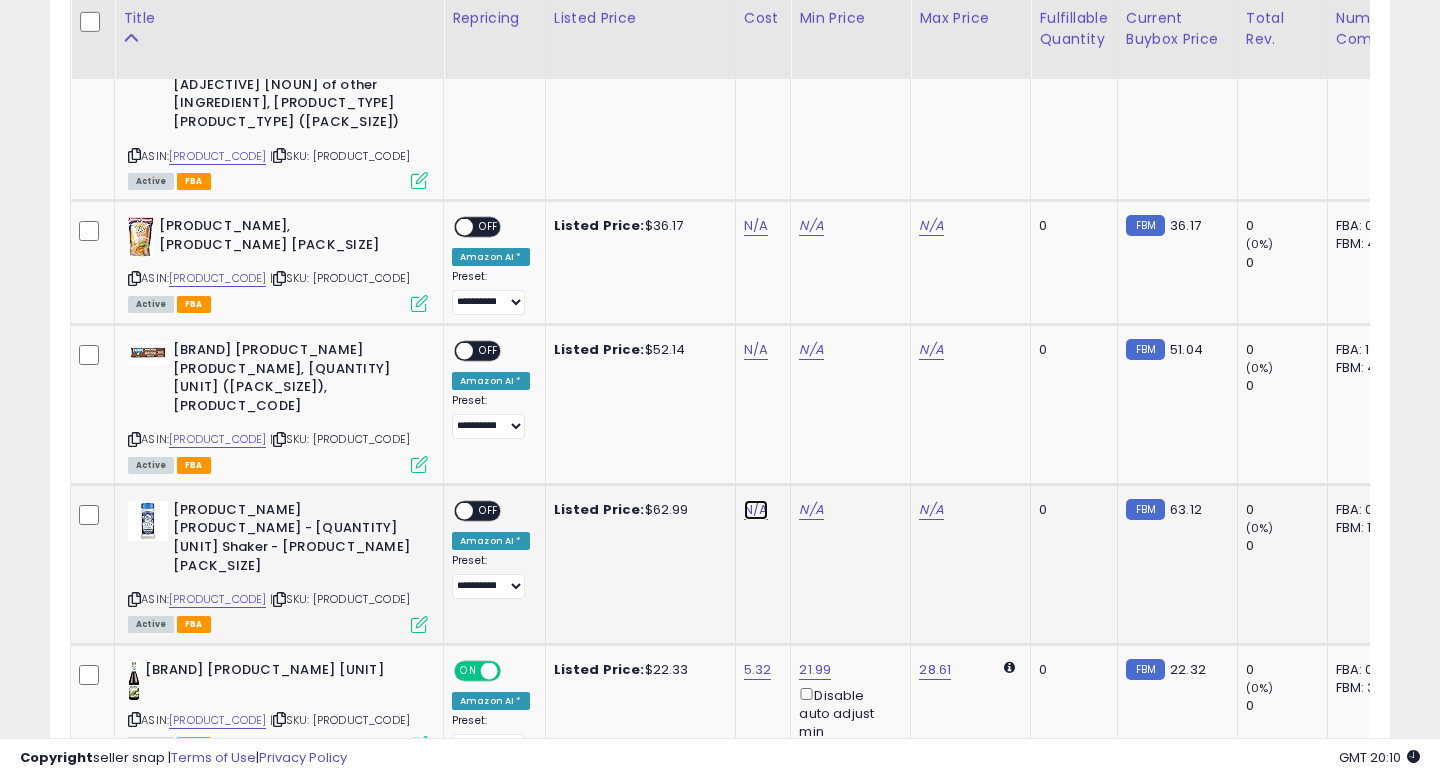 click on "N/A" at bounding box center [756, -593] 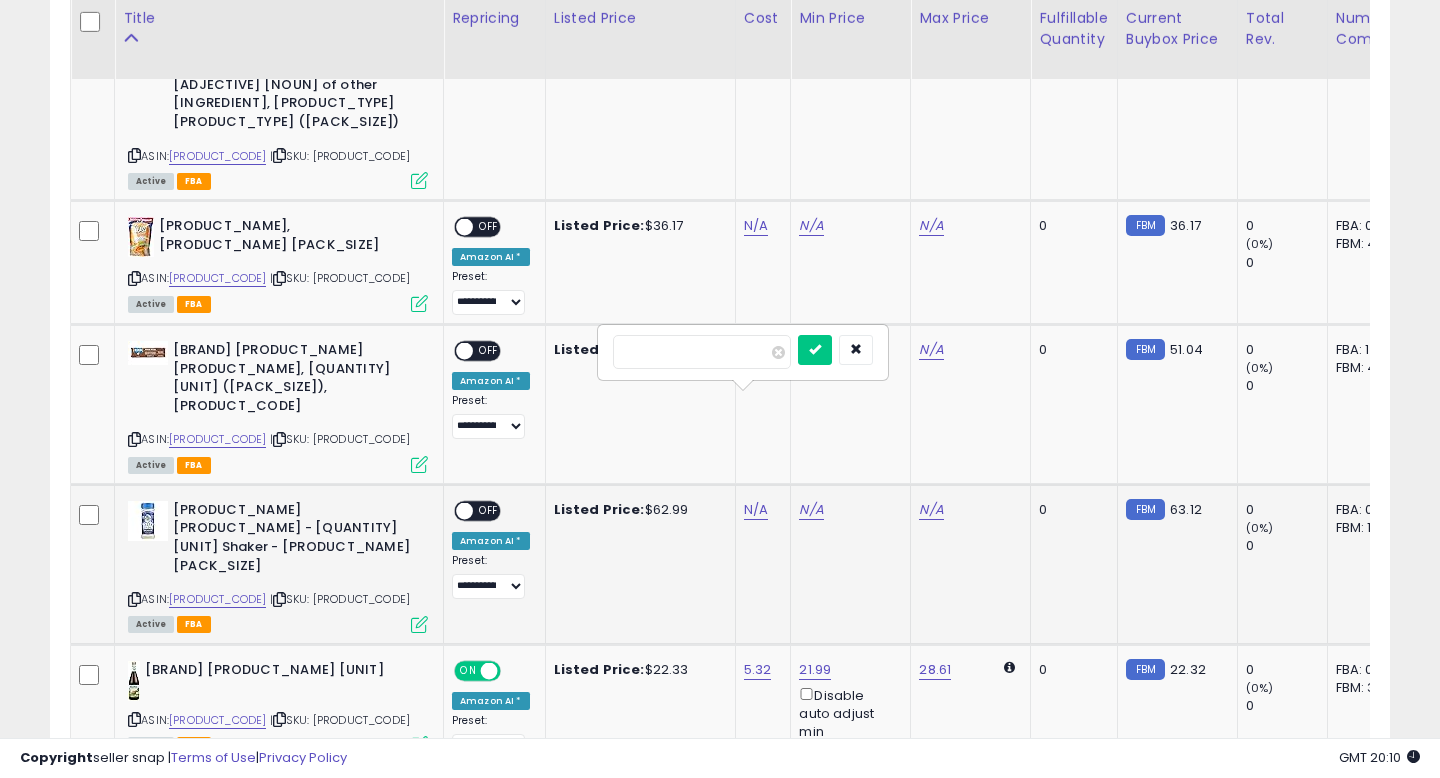 type on "*****" 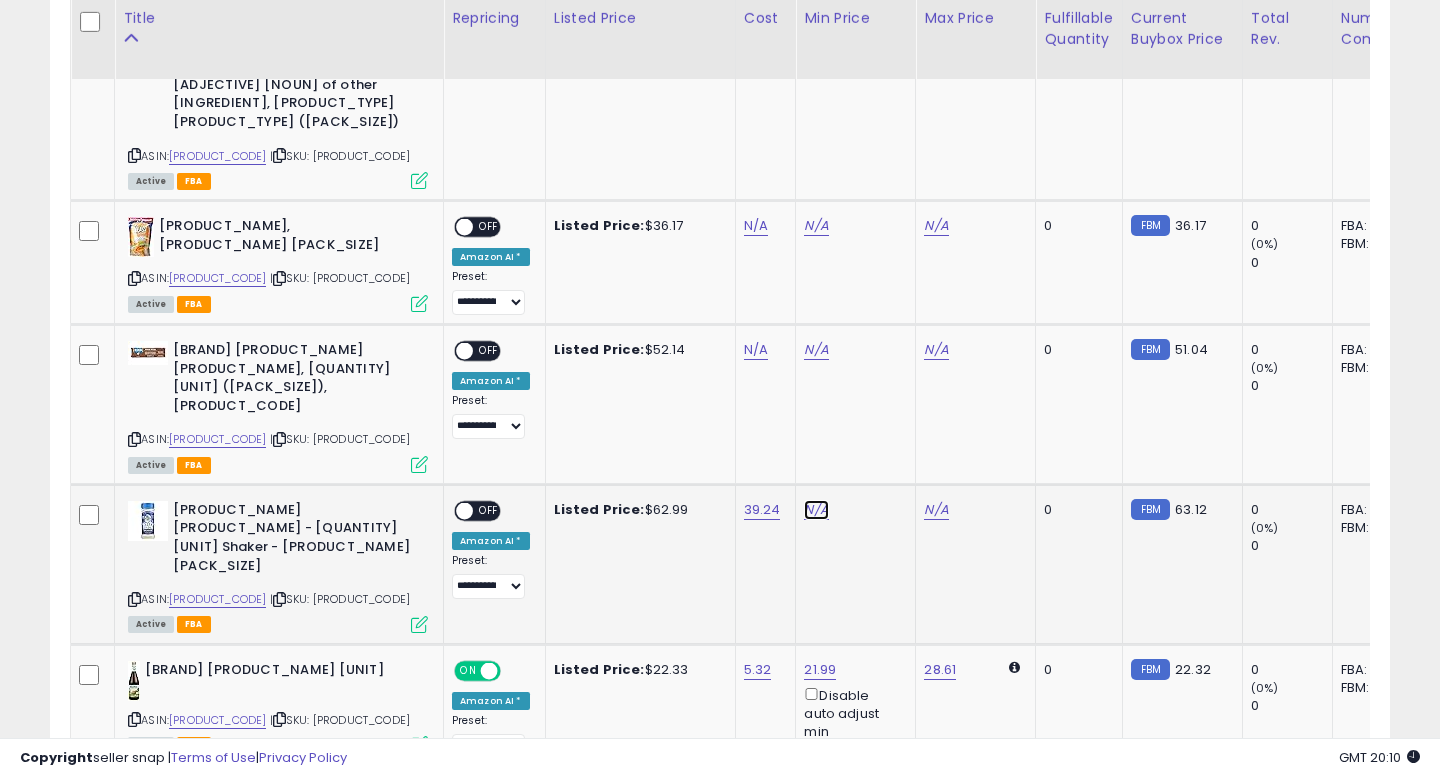 click on "N/A" at bounding box center [816, -593] 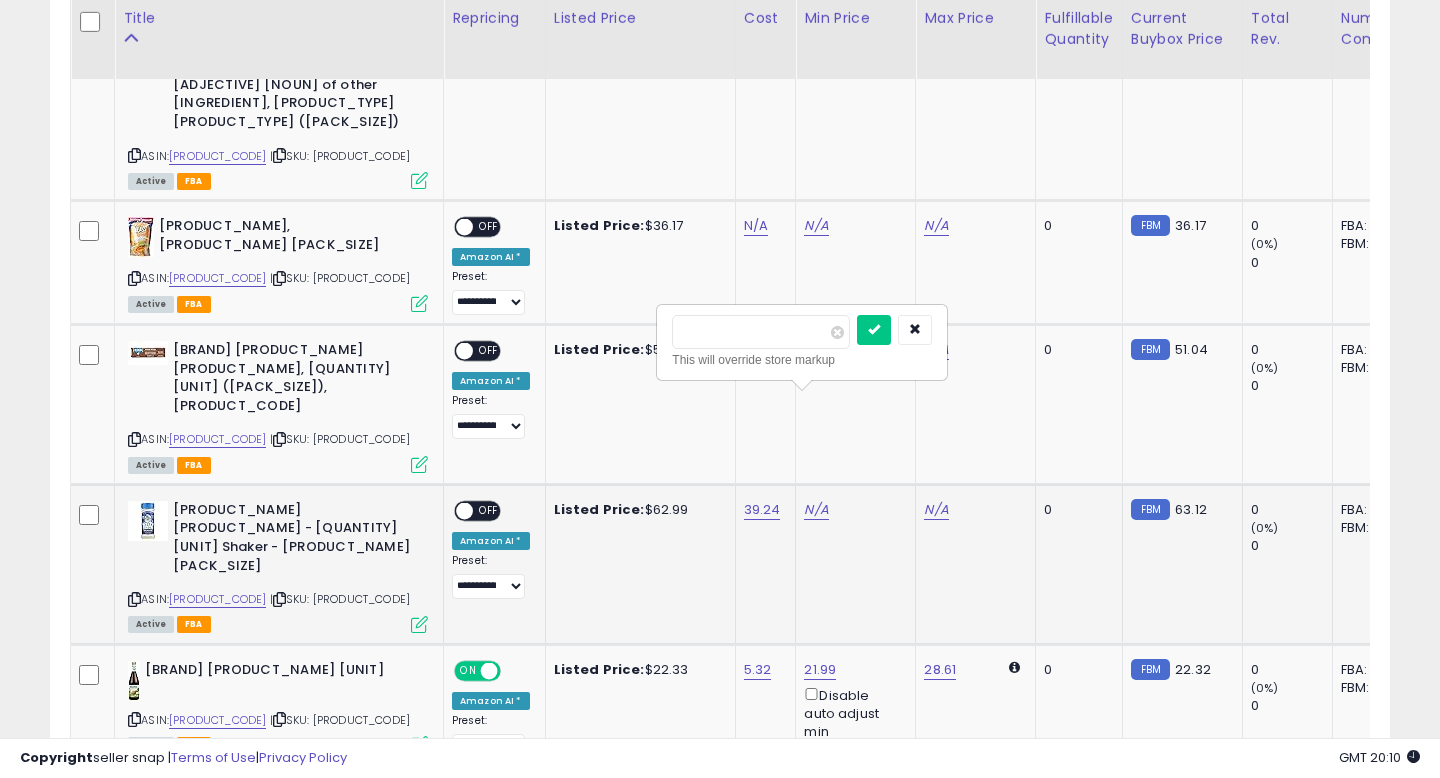 type on "*****" 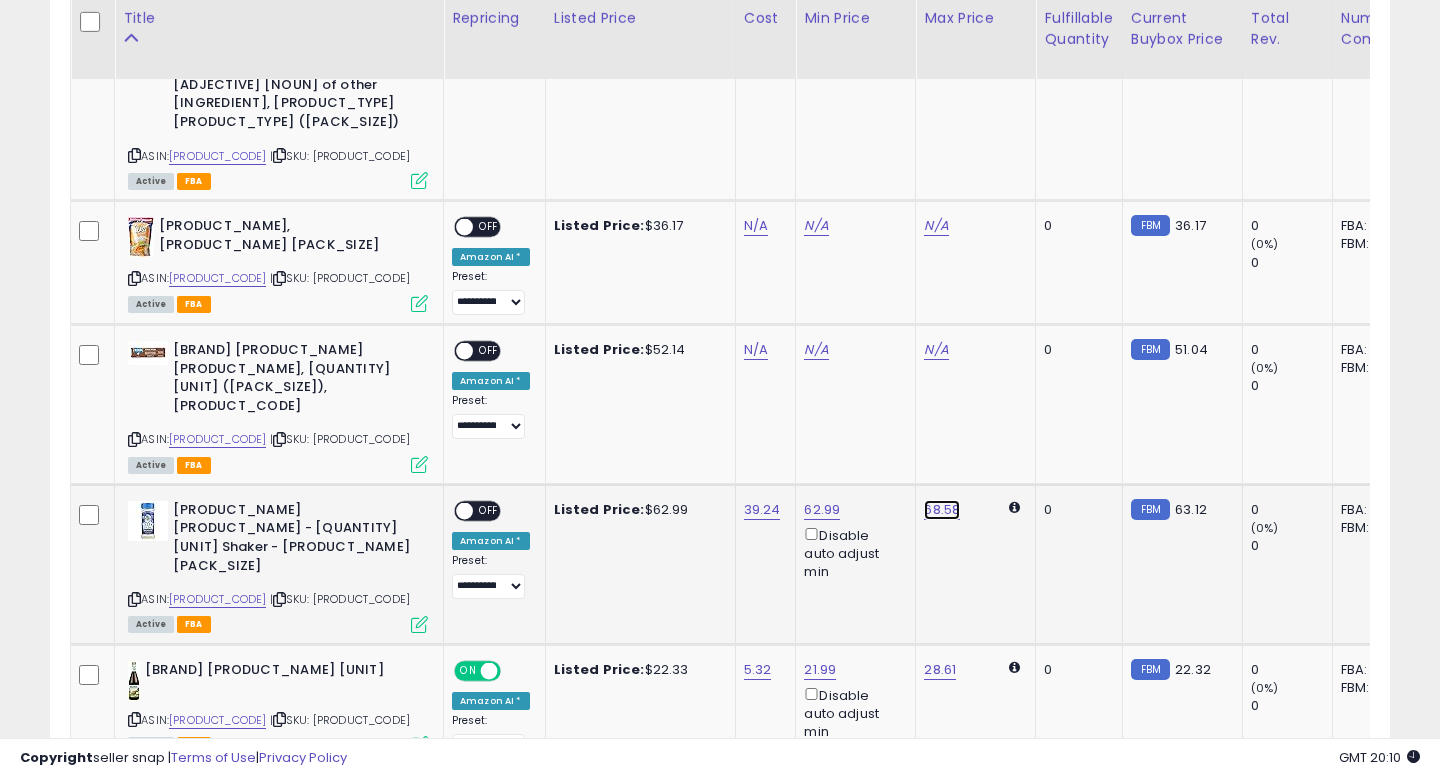 click on "68.58" at bounding box center [936, -593] 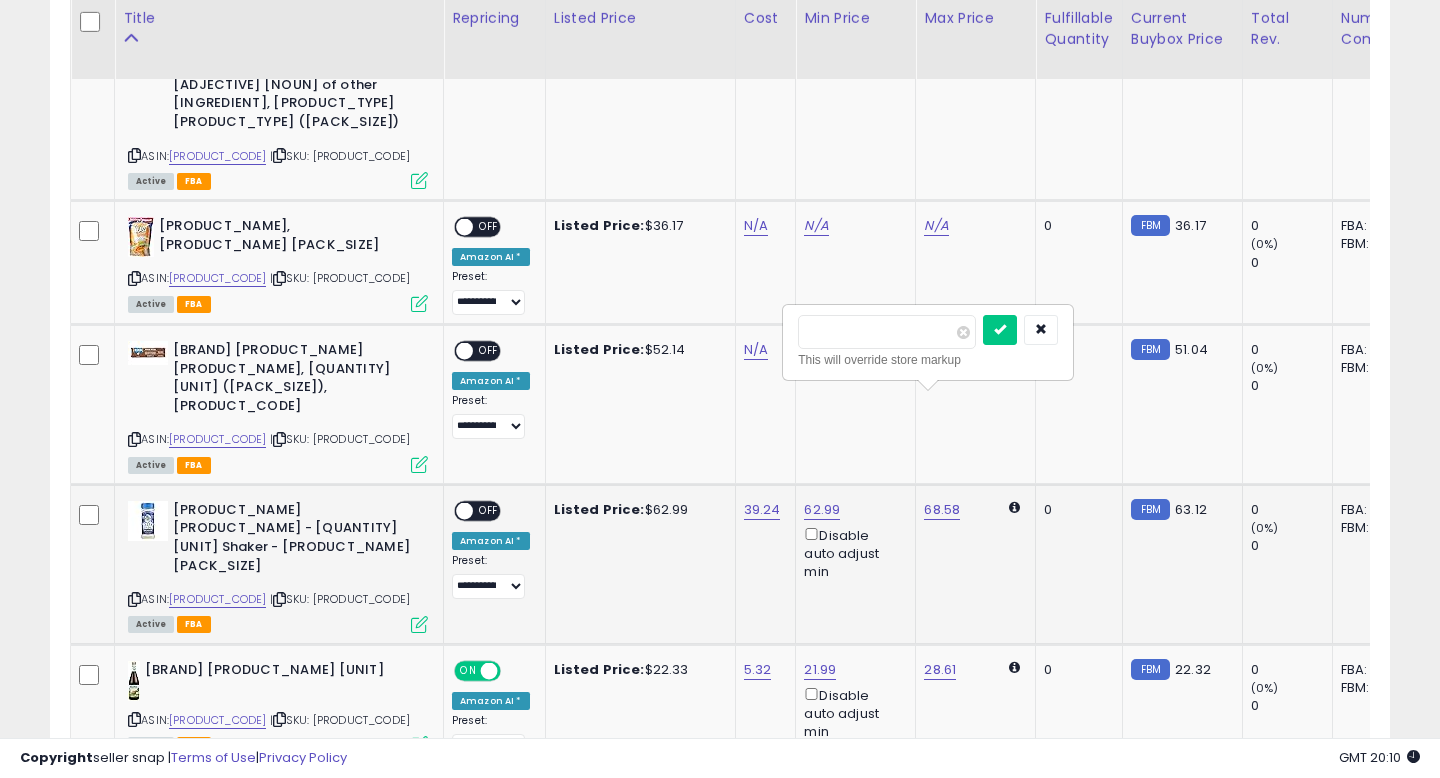 click on "*****" at bounding box center [887, 332] 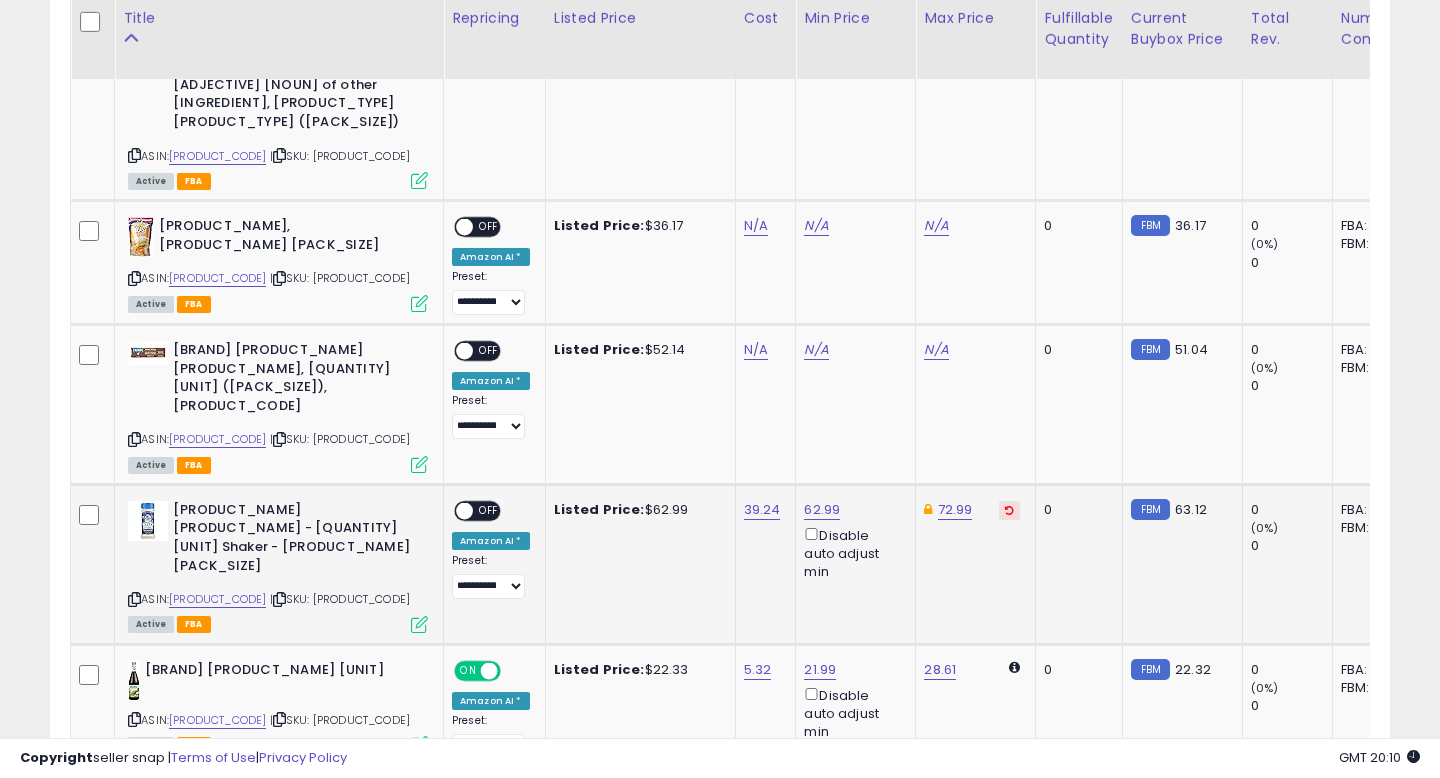 click on "OFF" at bounding box center [489, 510] 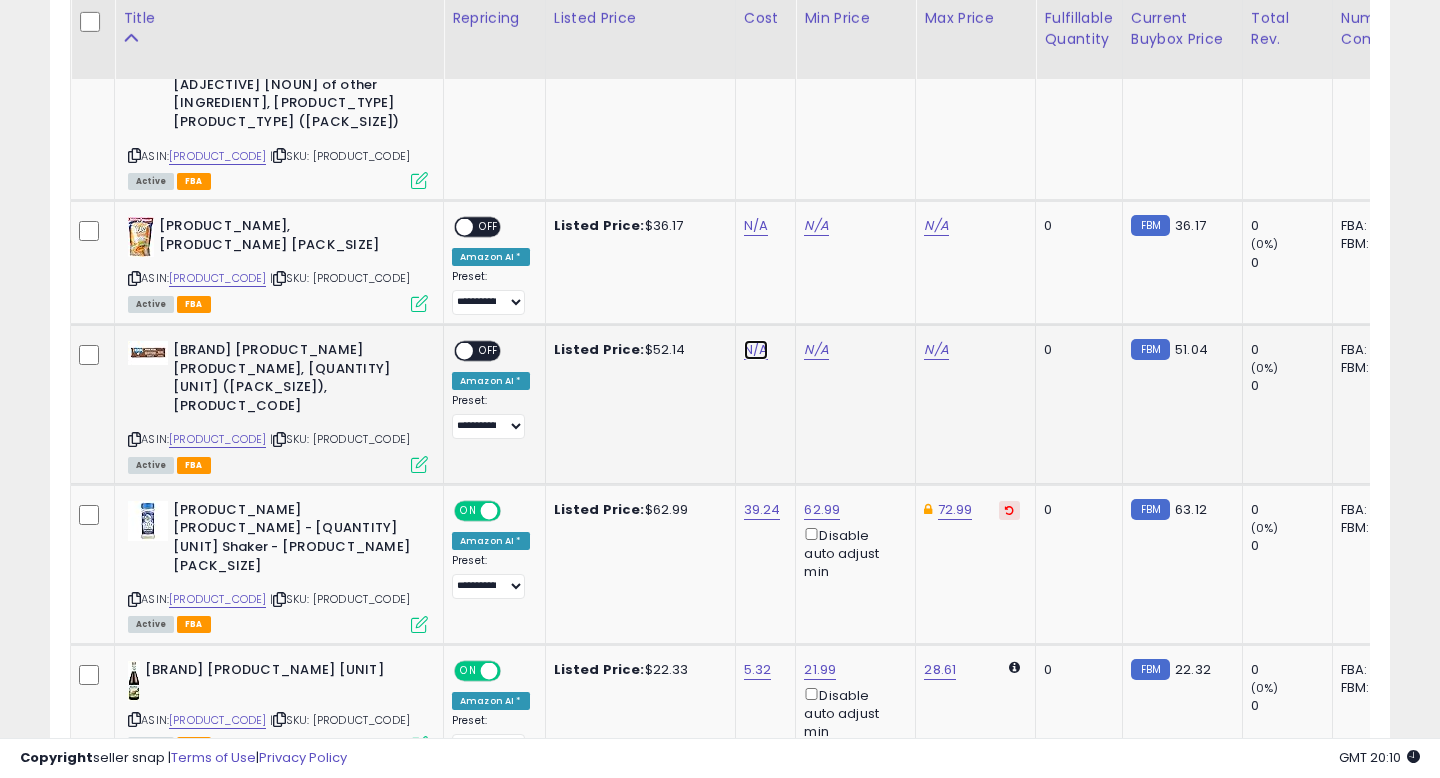 click on "N/A" at bounding box center (756, -593) 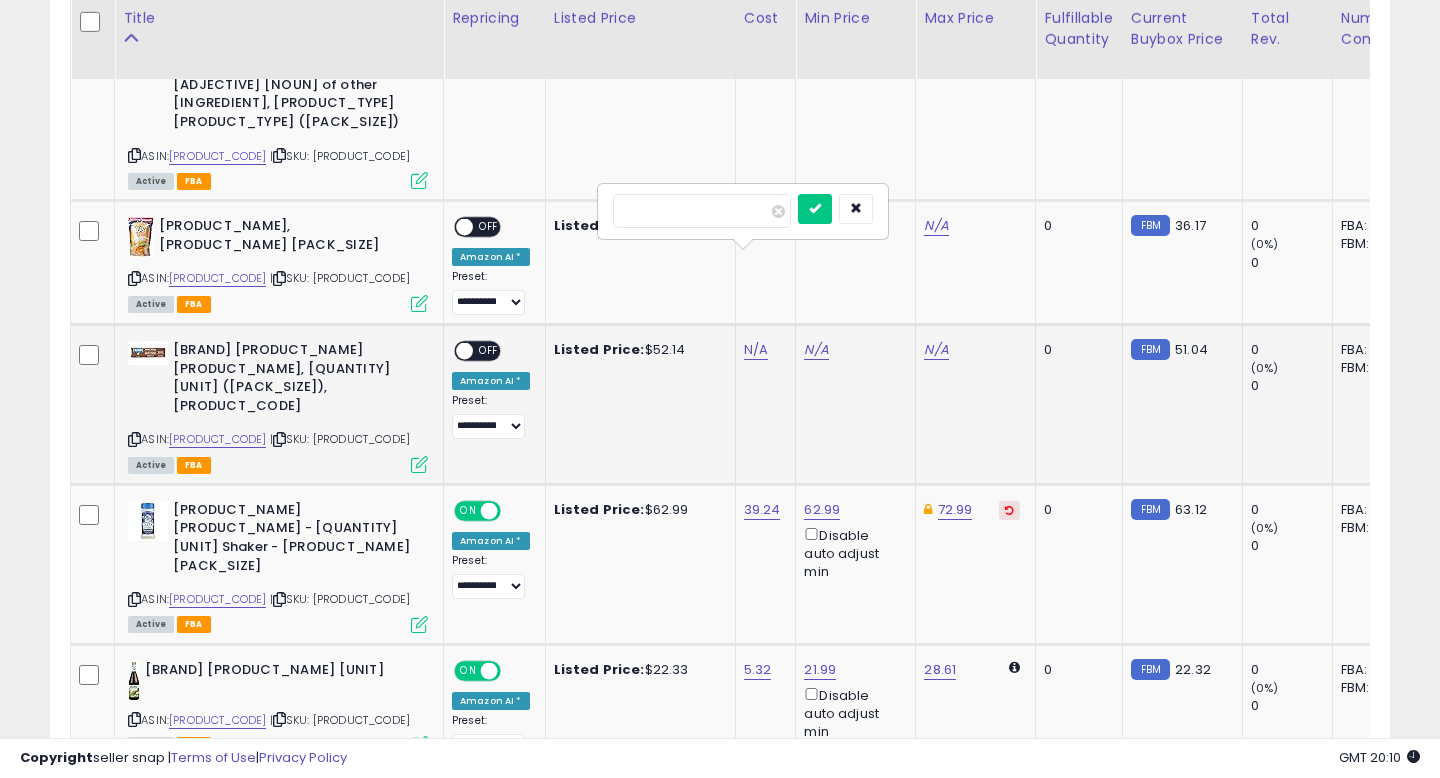 type on "****" 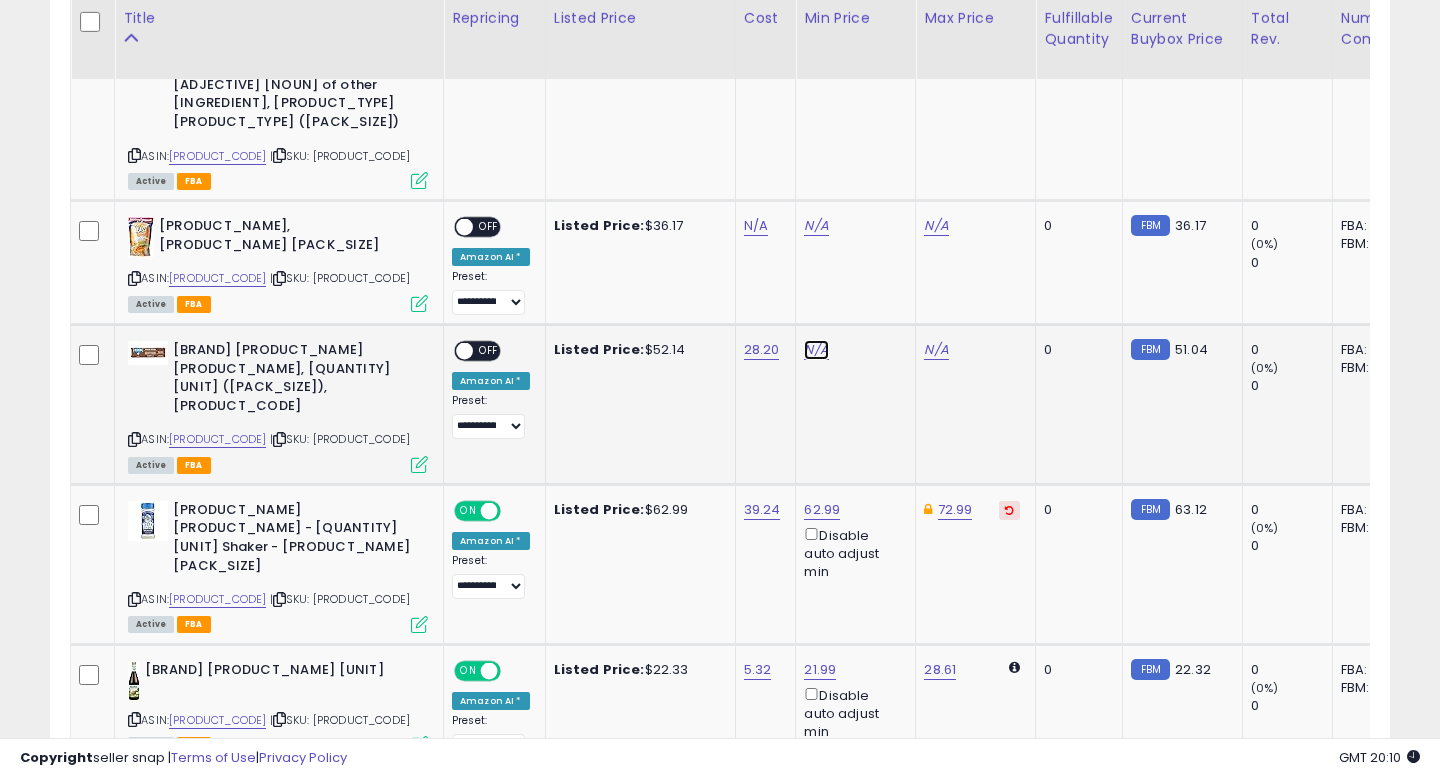 click on "N/A" at bounding box center [816, -593] 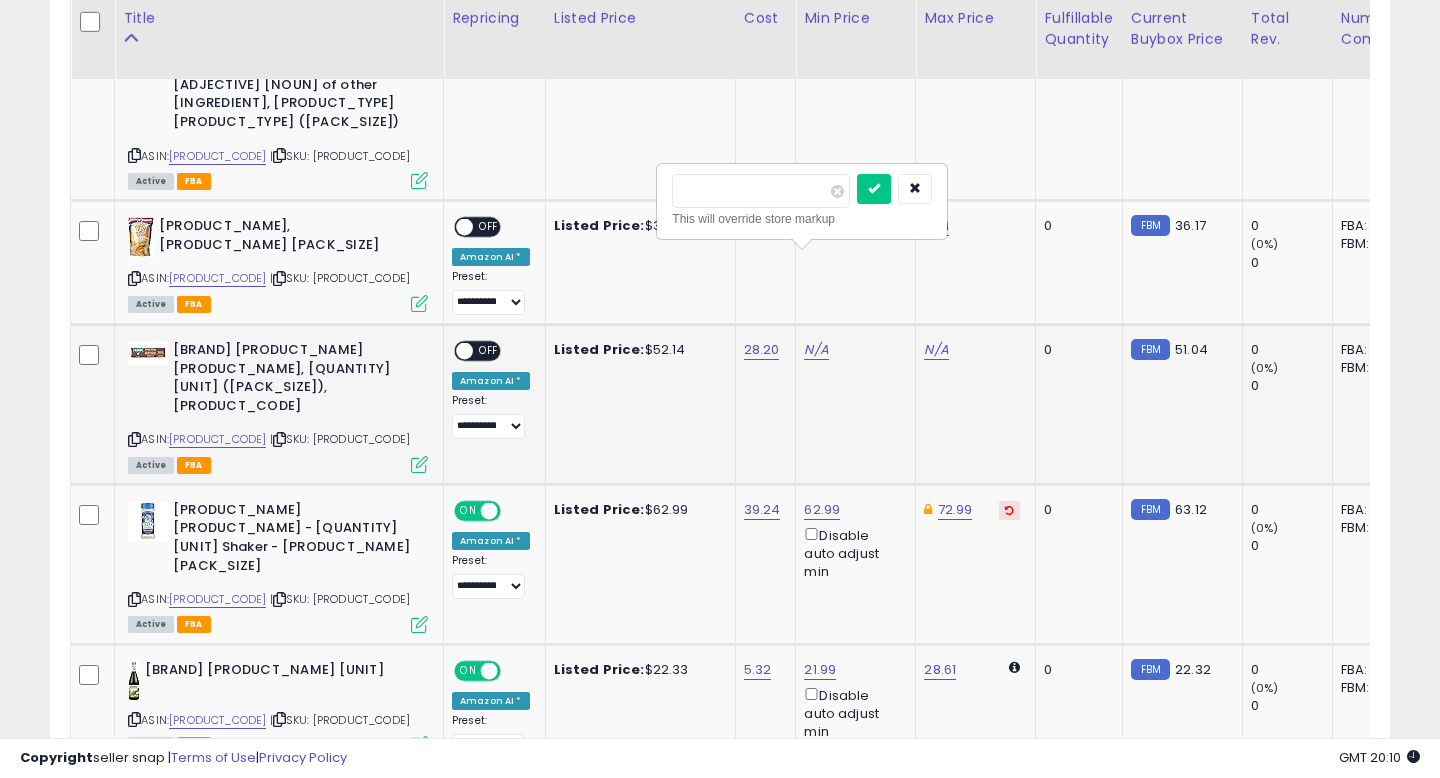 type on "*****" 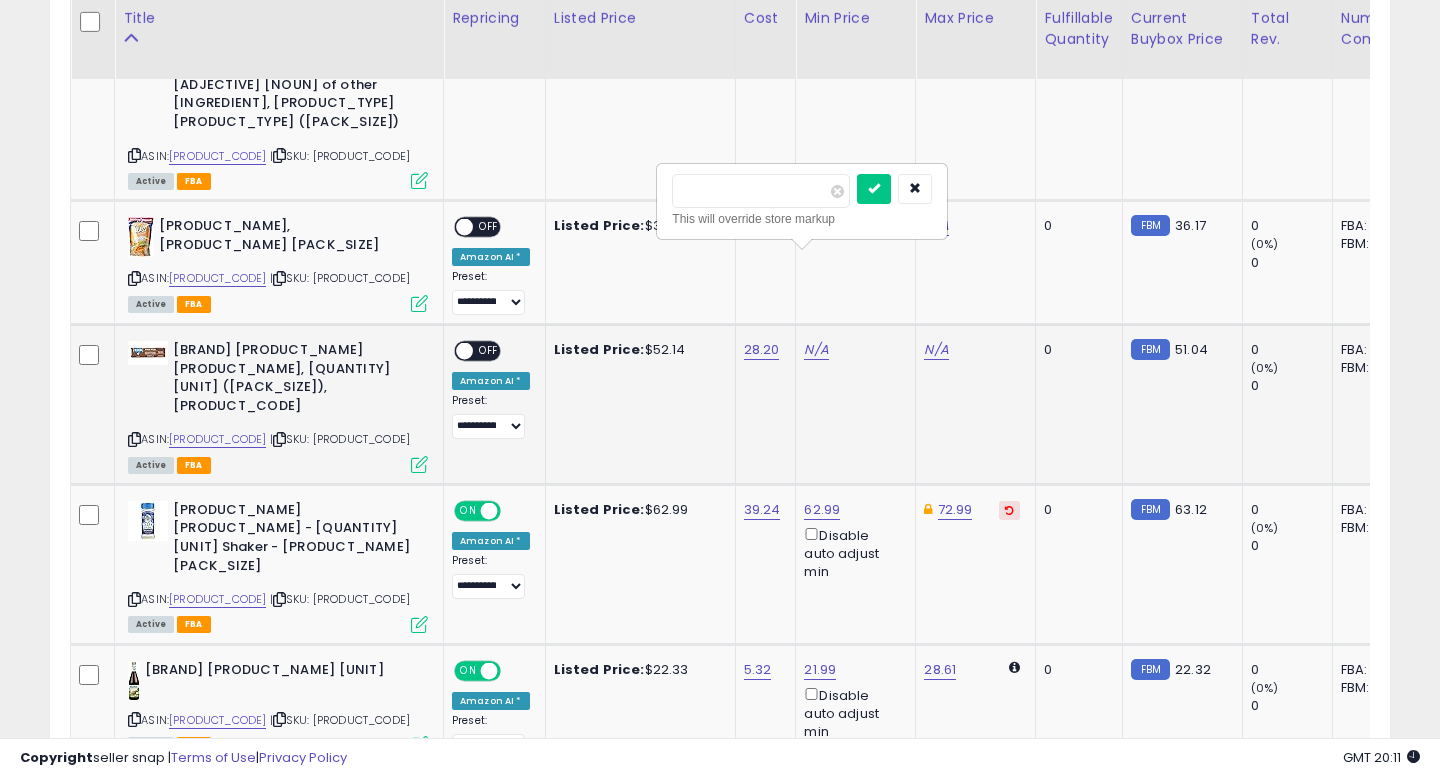 click at bounding box center (874, 189) 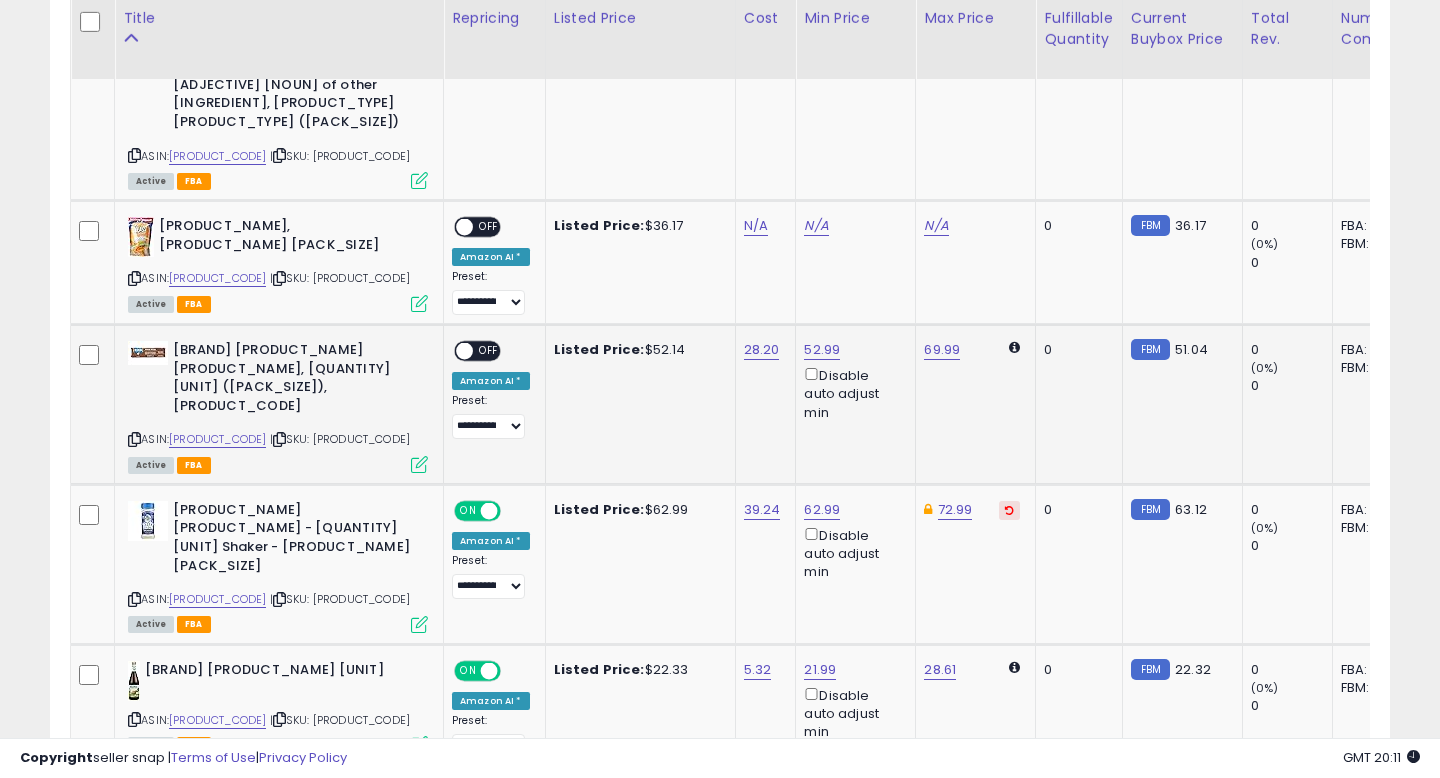 click on "OFF" at bounding box center [489, 351] 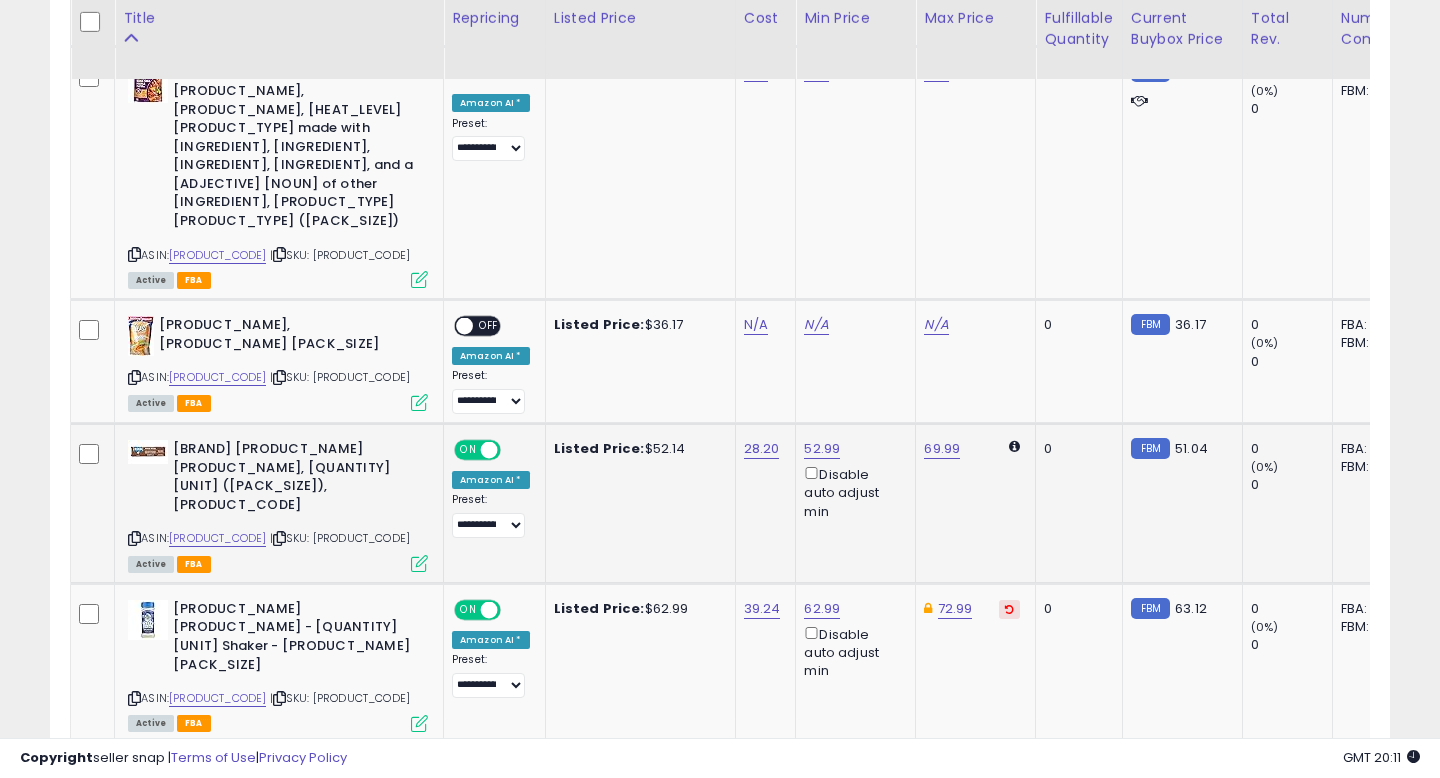 scroll, scrollTop: 1589, scrollLeft: 0, axis: vertical 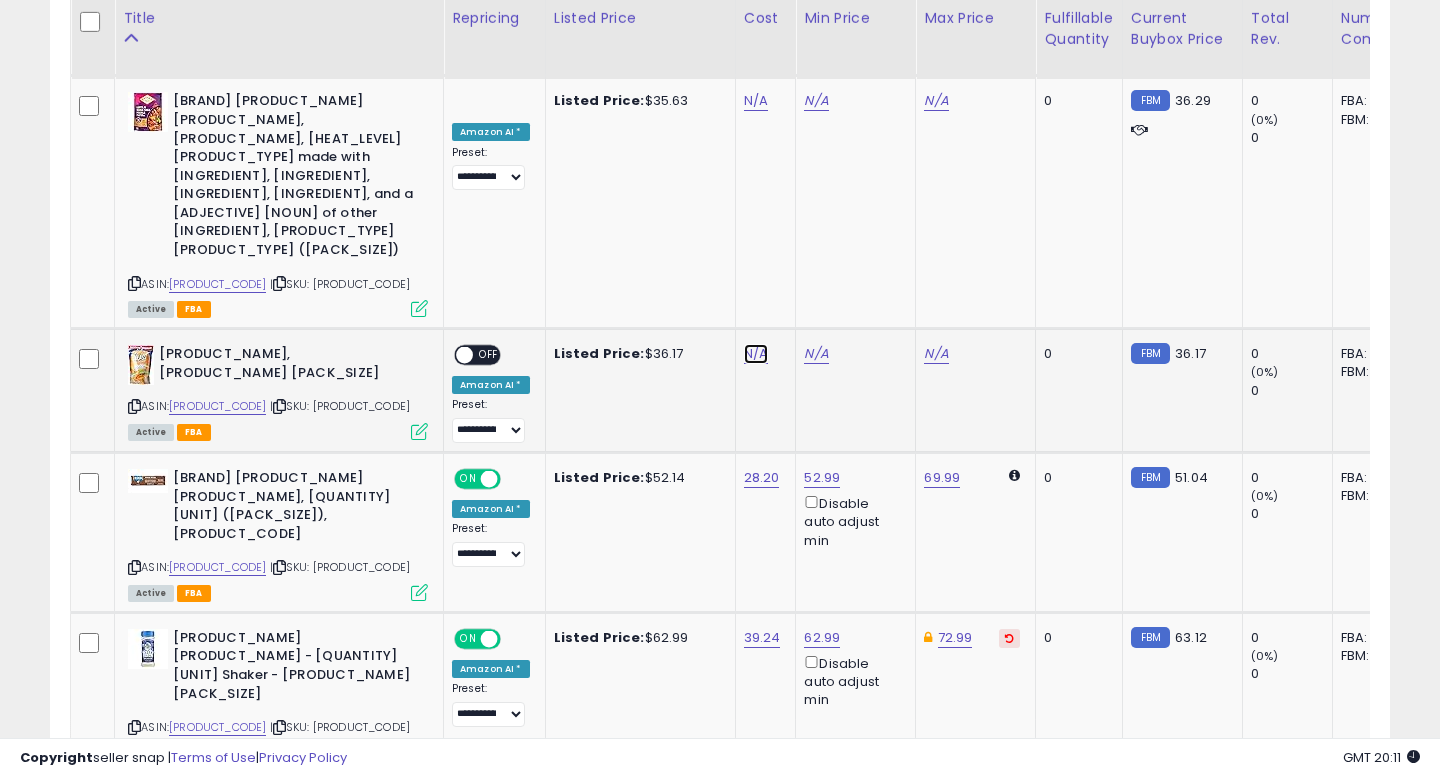 click on "N/A" at bounding box center [756, -465] 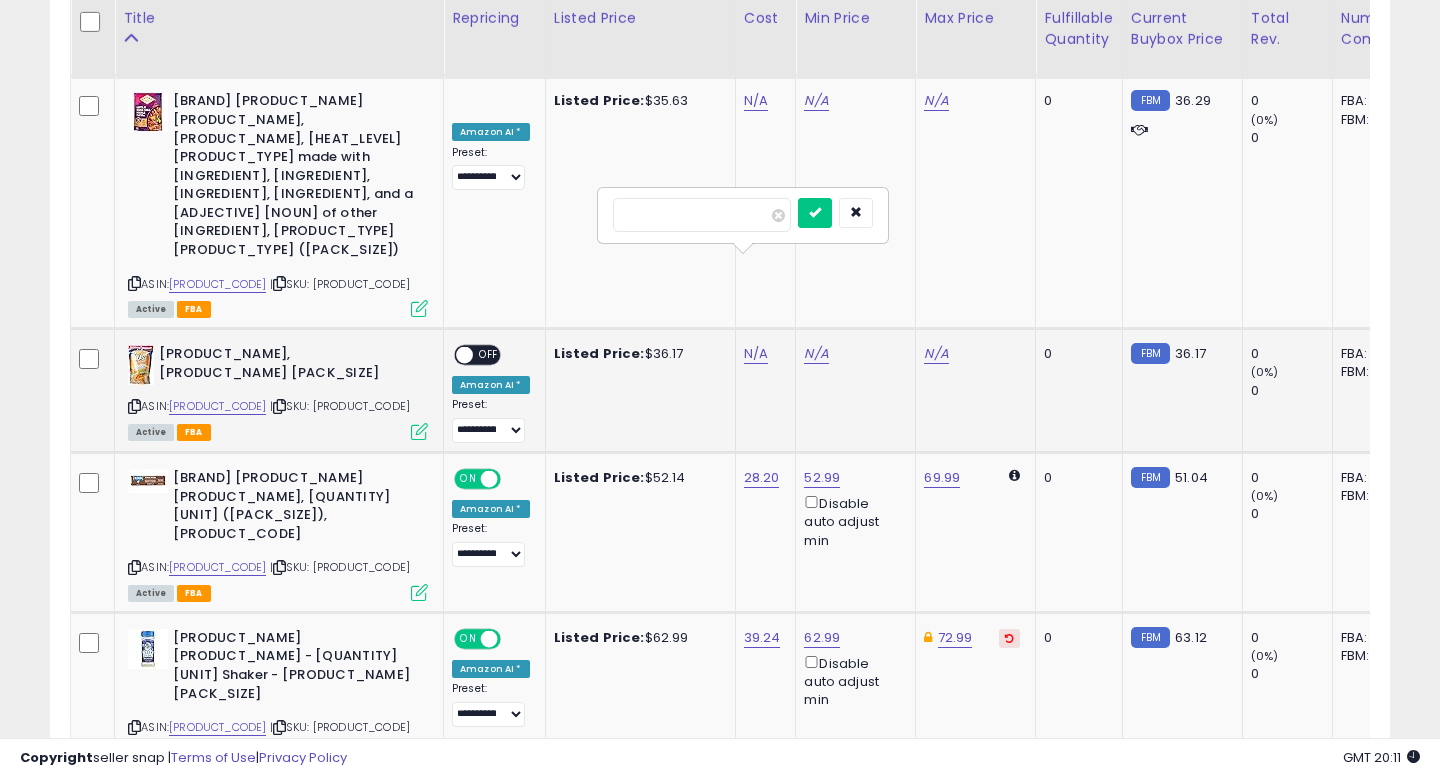 type on "*****" 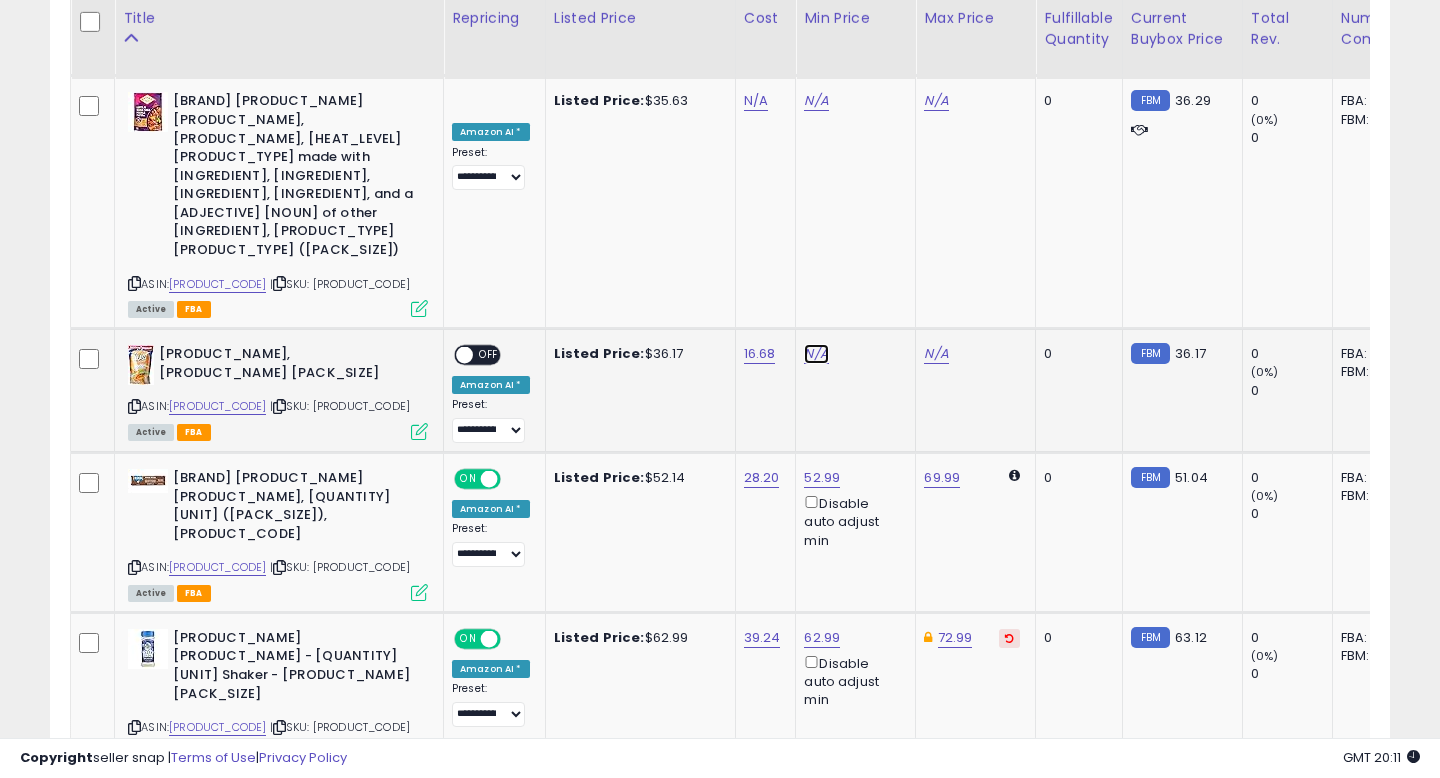 click on "N/A" at bounding box center [816, -465] 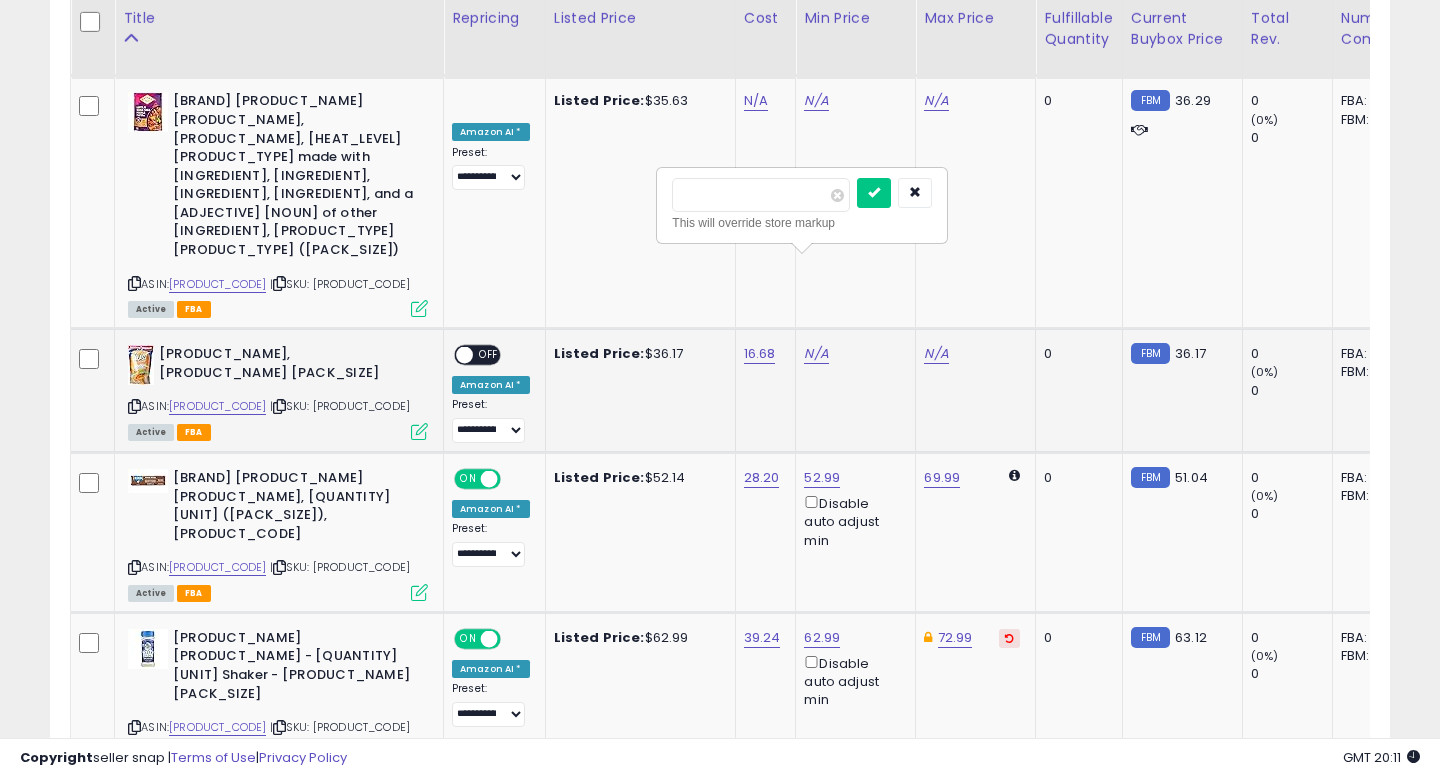type on "*****" 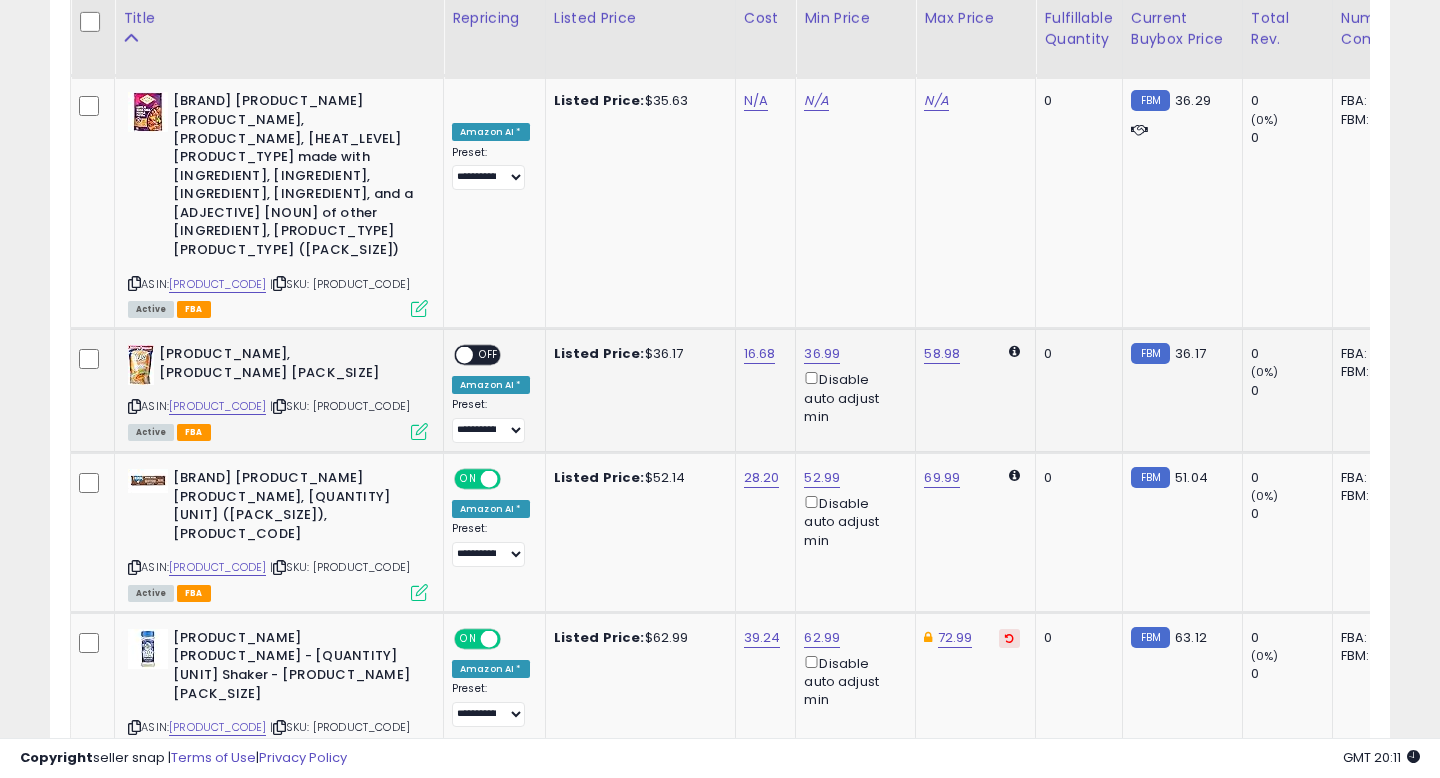 click on "ON   OFF" at bounding box center (455, 355) 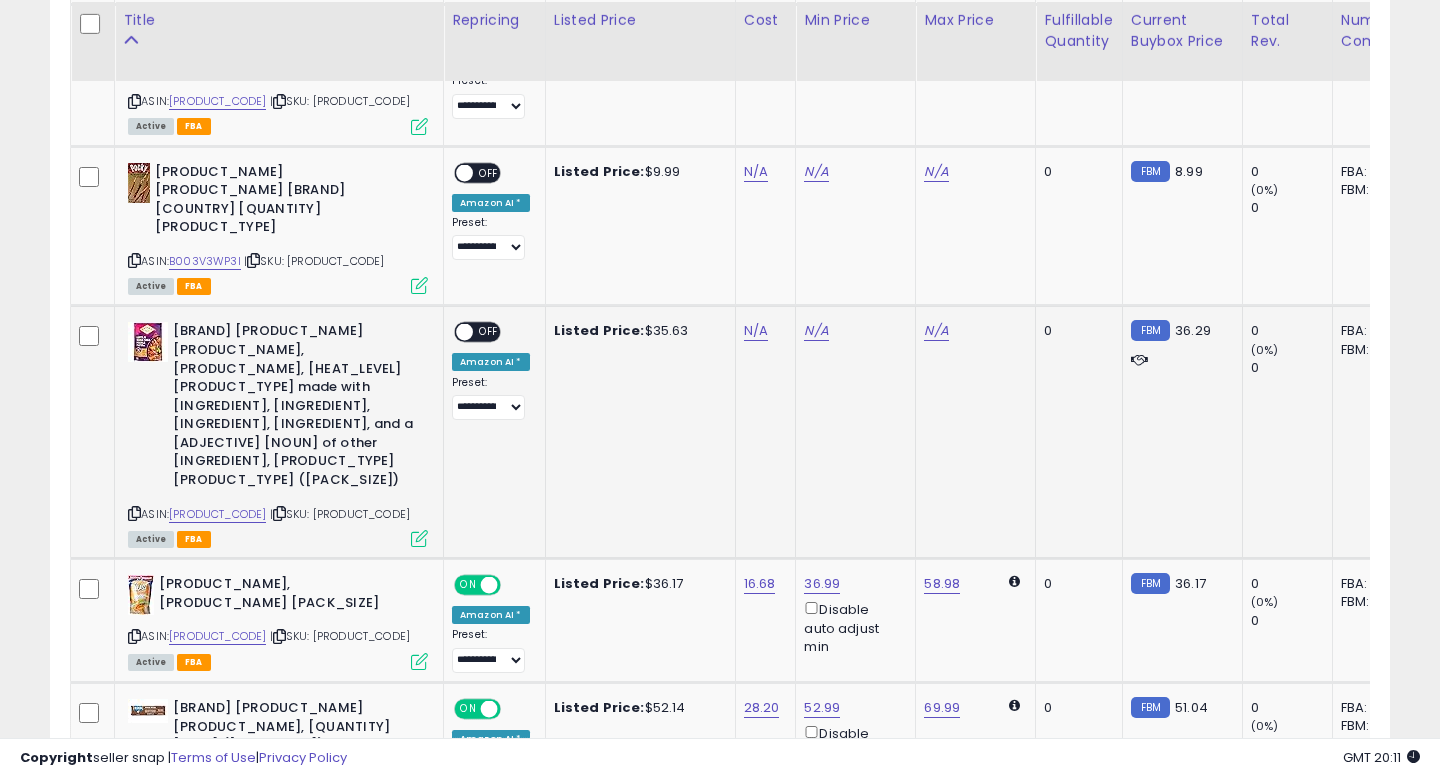 scroll, scrollTop: 1358, scrollLeft: 0, axis: vertical 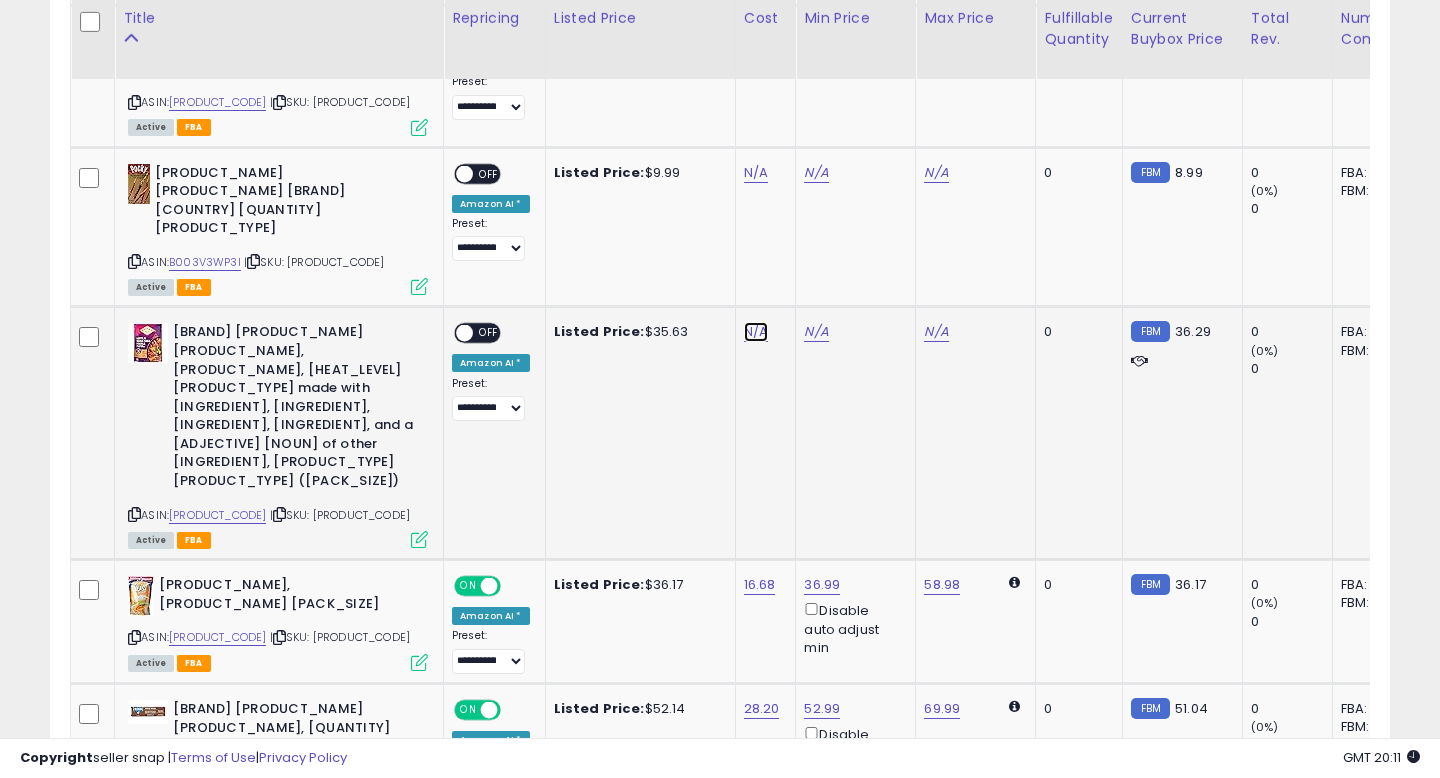 click on "N/A" at bounding box center (756, -234) 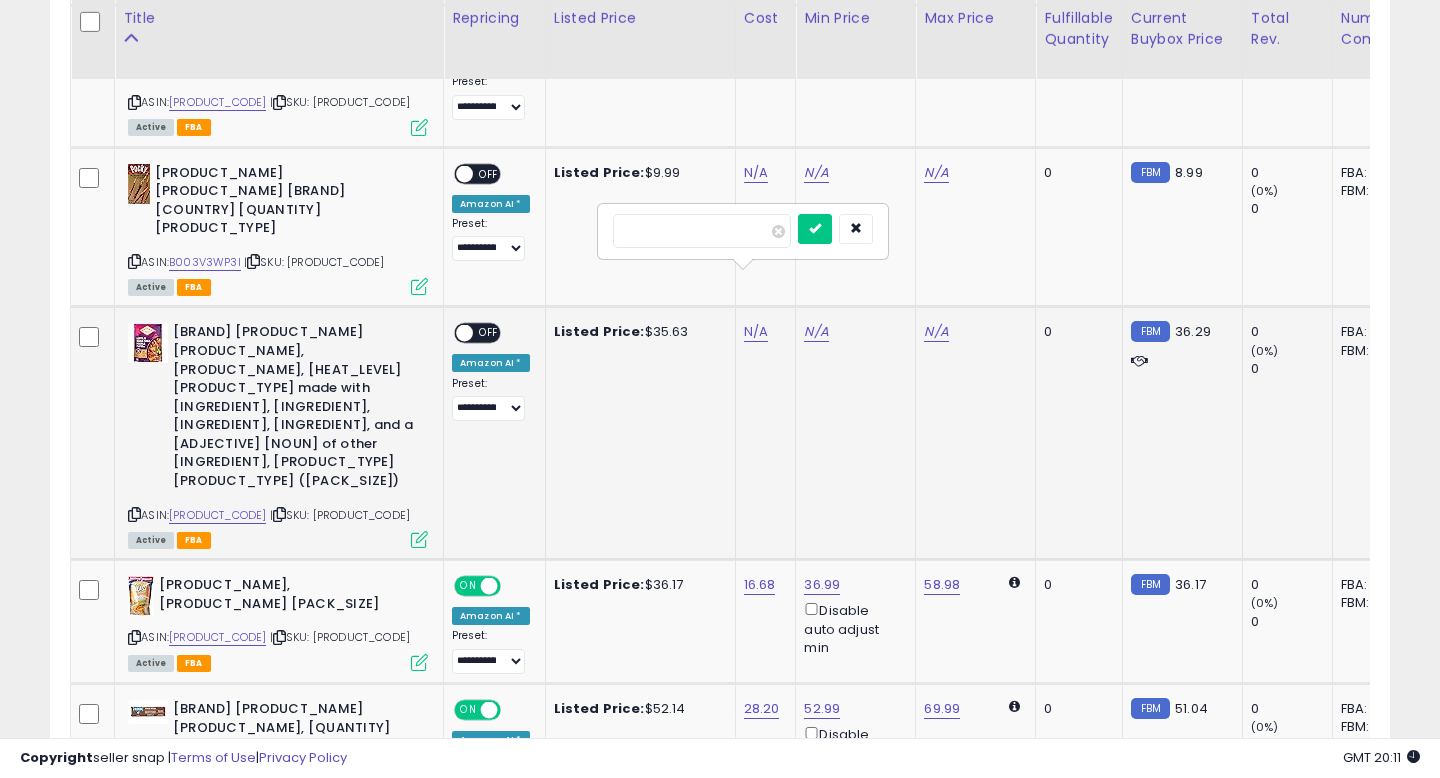 type on "*****" 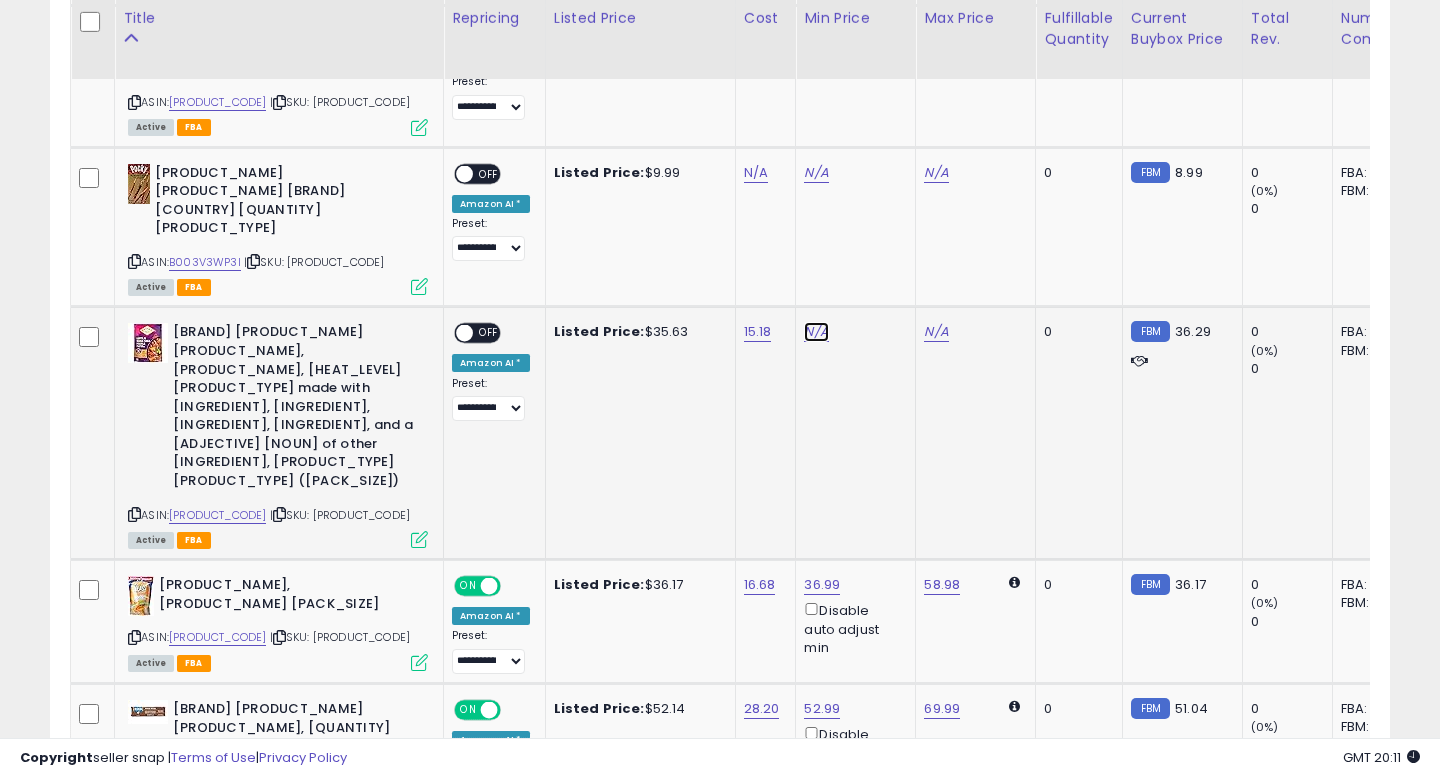 click on "N/A" at bounding box center [816, -234] 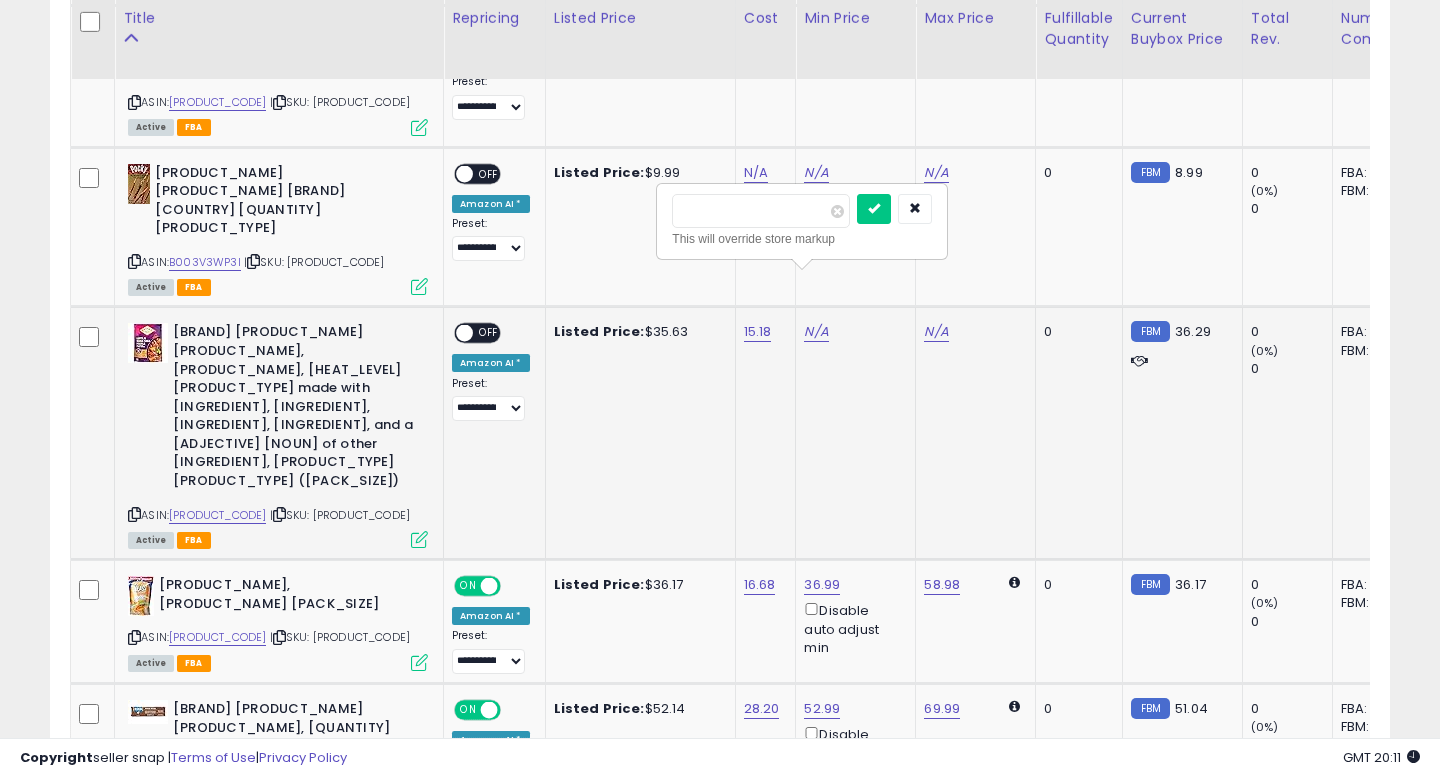 type on "*****" 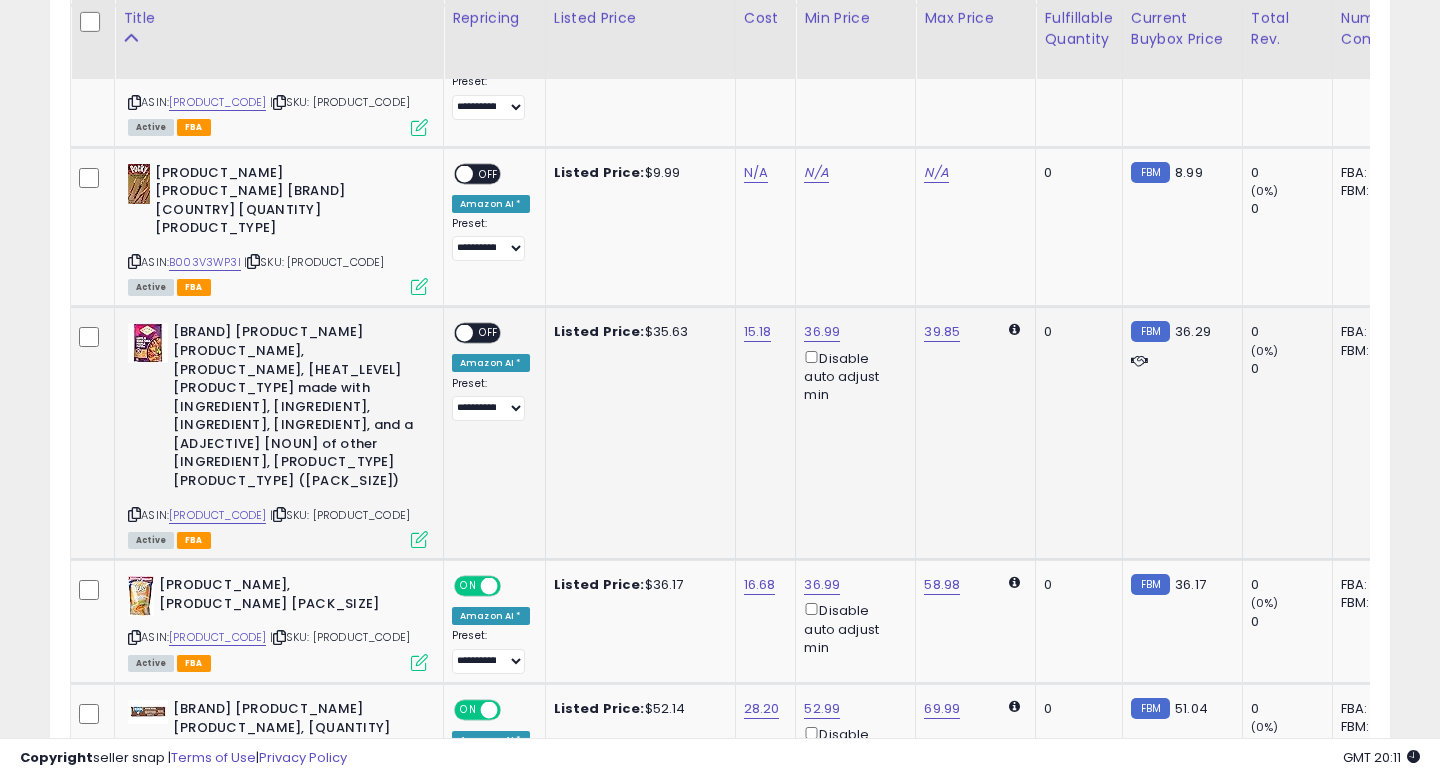 click on "OFF" at bounding box center [489, 333] 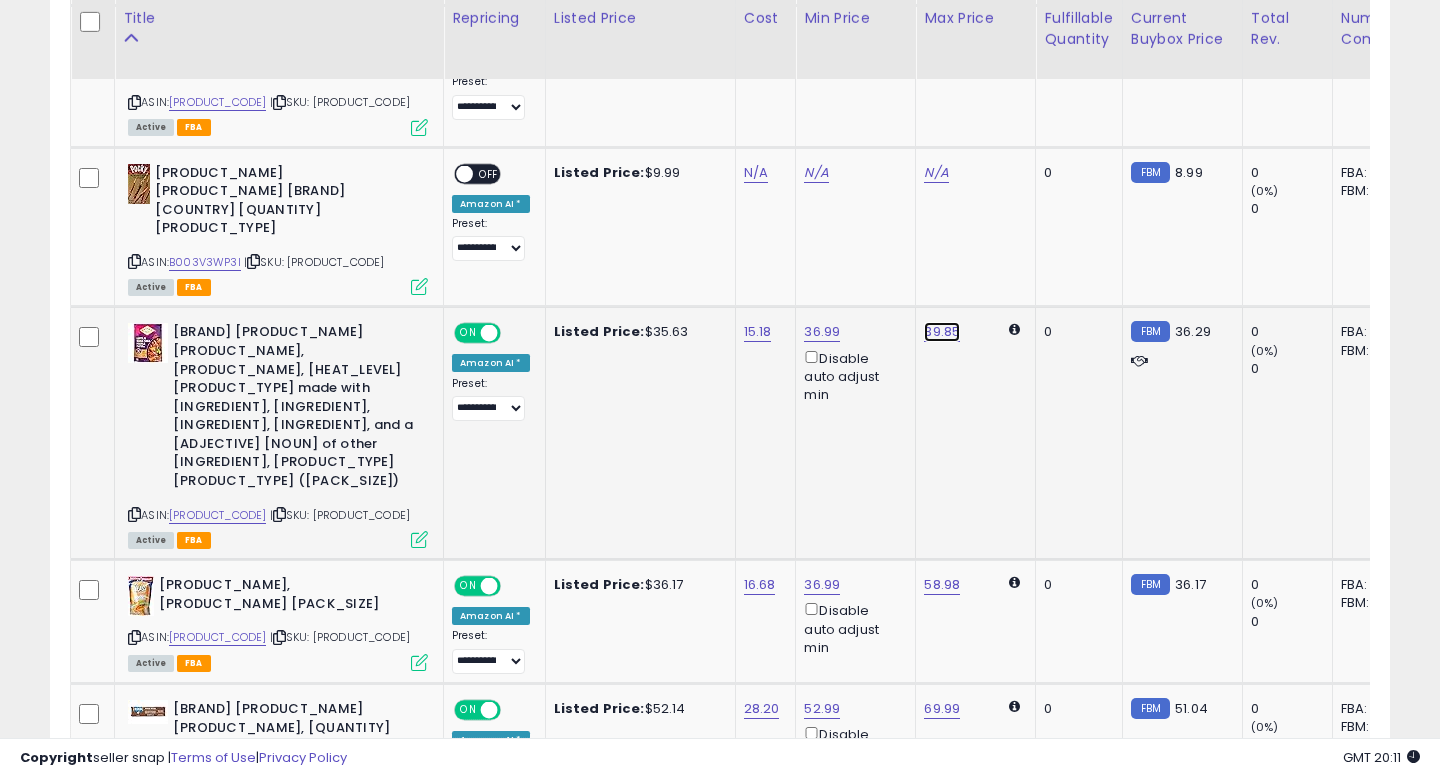click on "39.85" at bounding box center [936, -234] 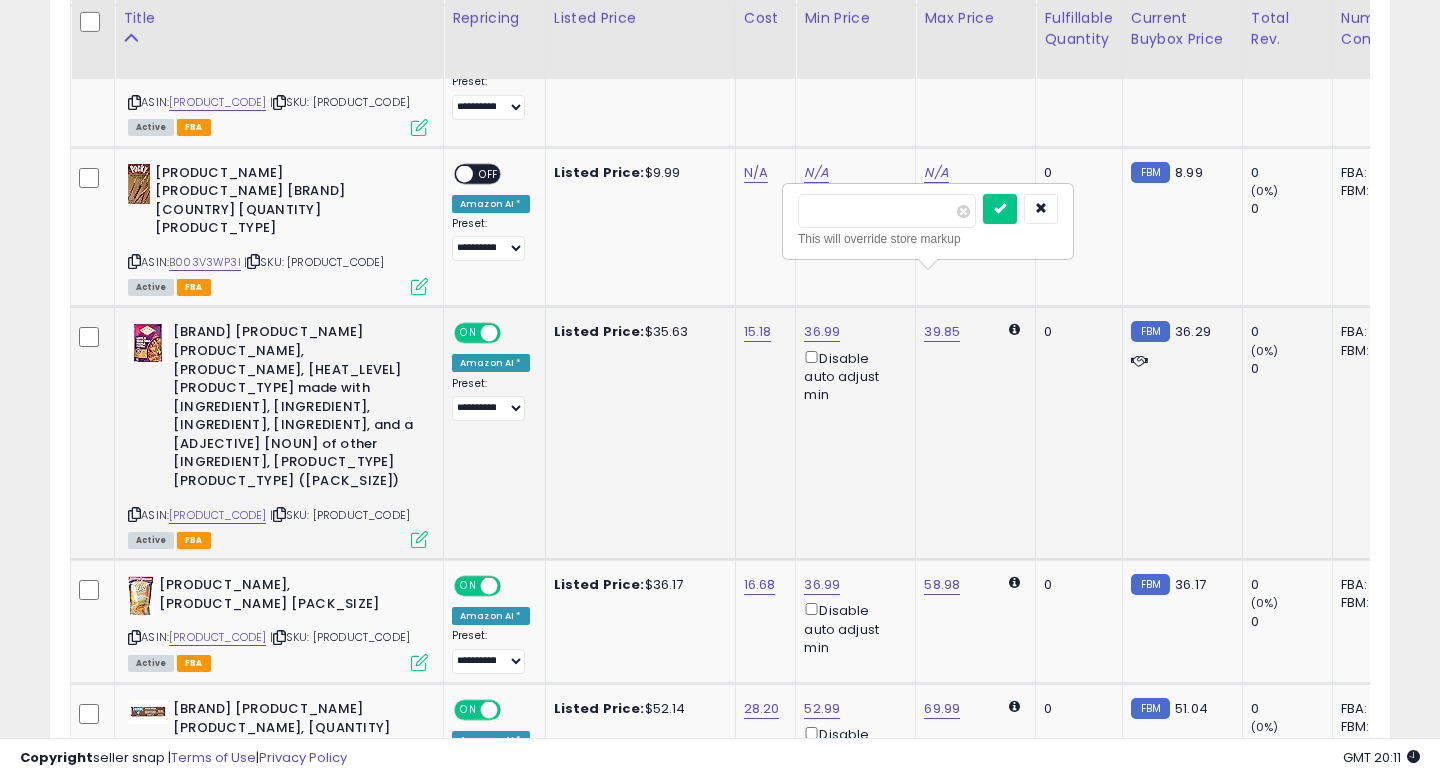 click on "*****" at bounding box center (887, 211) 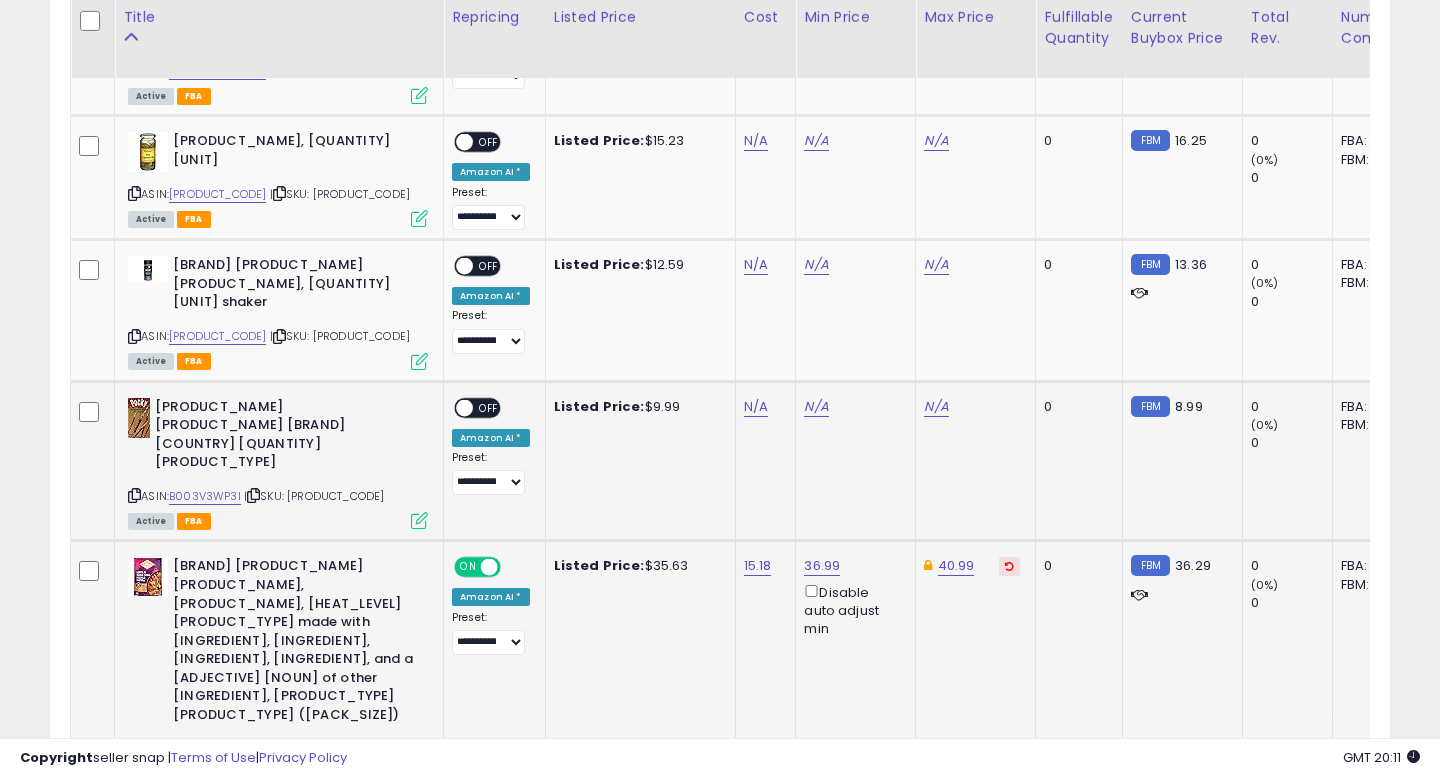 scroll, scrollTop: 1122, scrollLeft: 0, axis: vertical 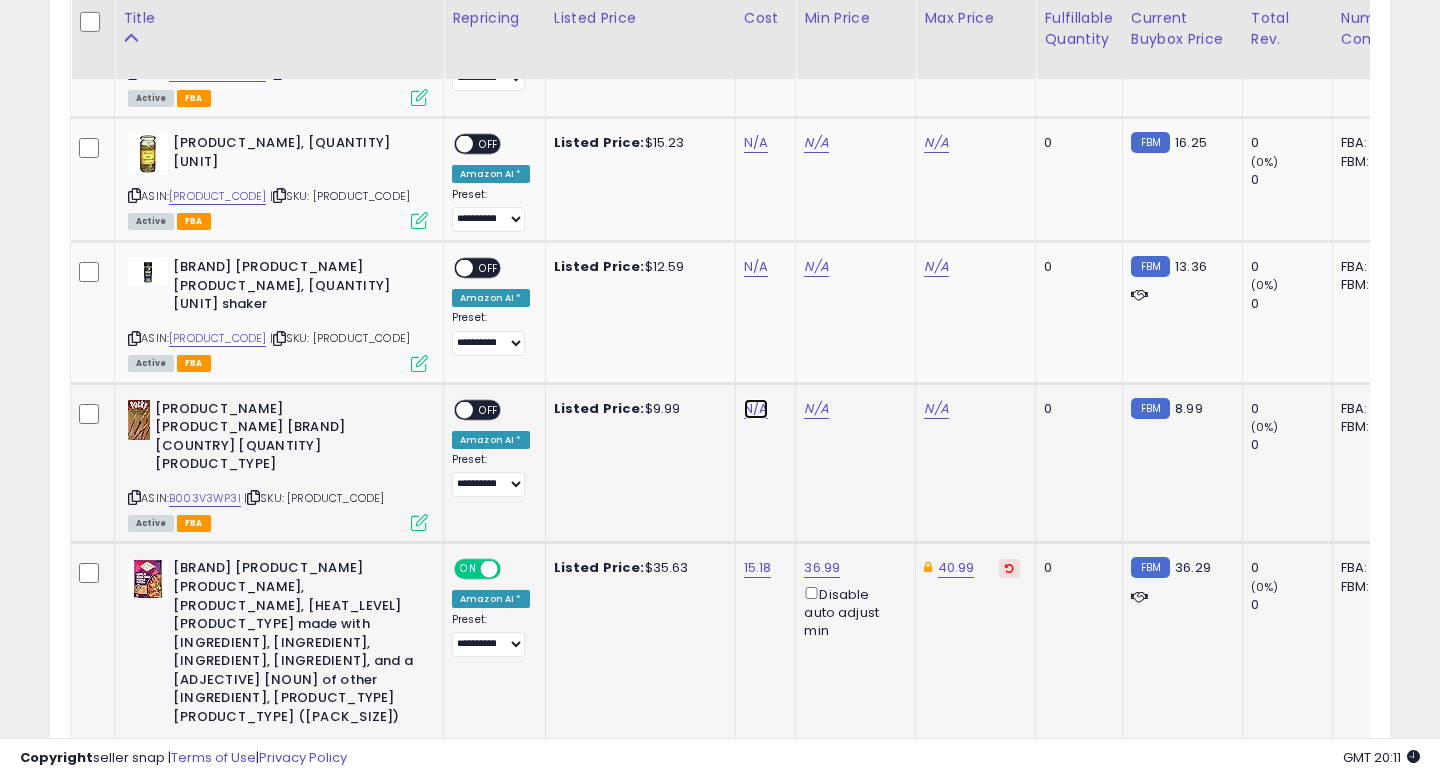 click on "N/A" at bounding box center [756, 2] 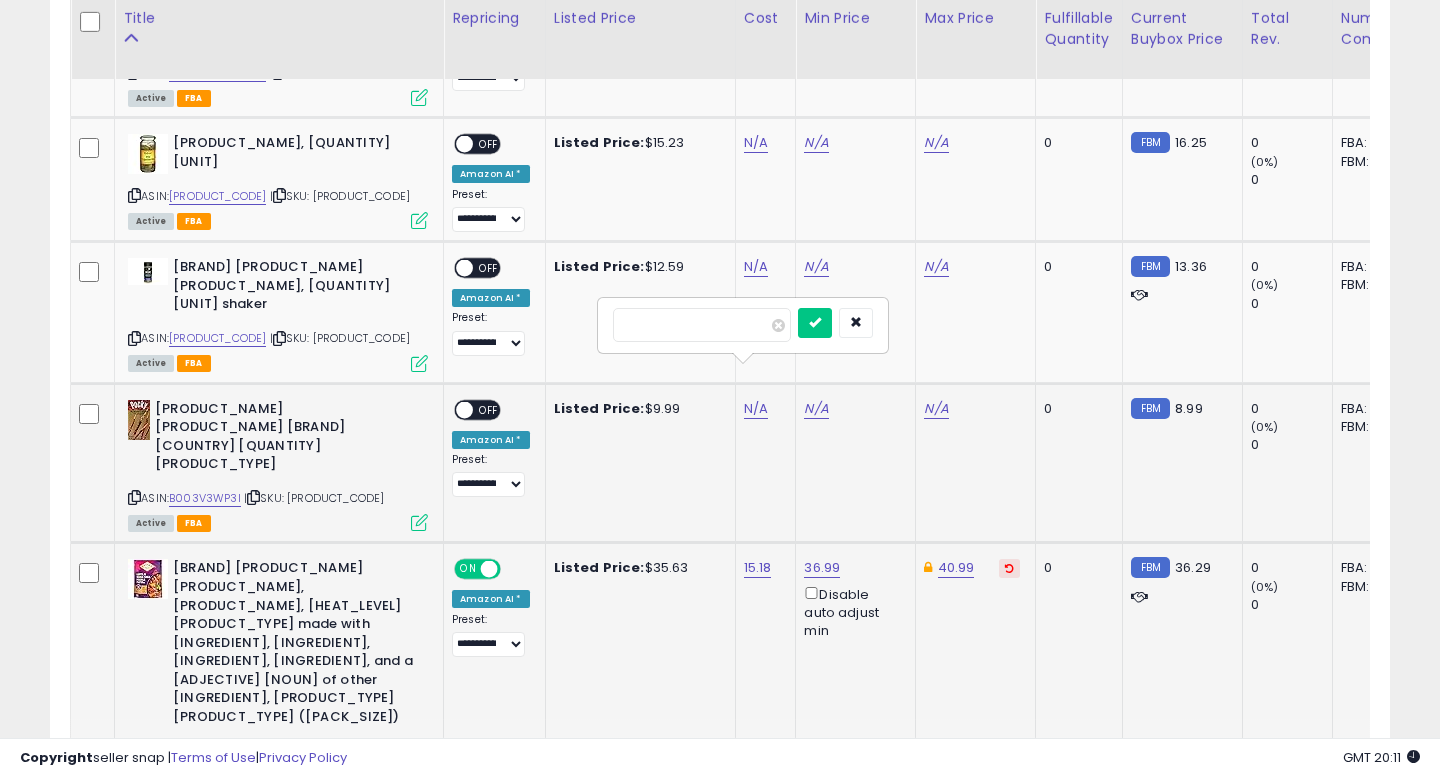 type on "****" 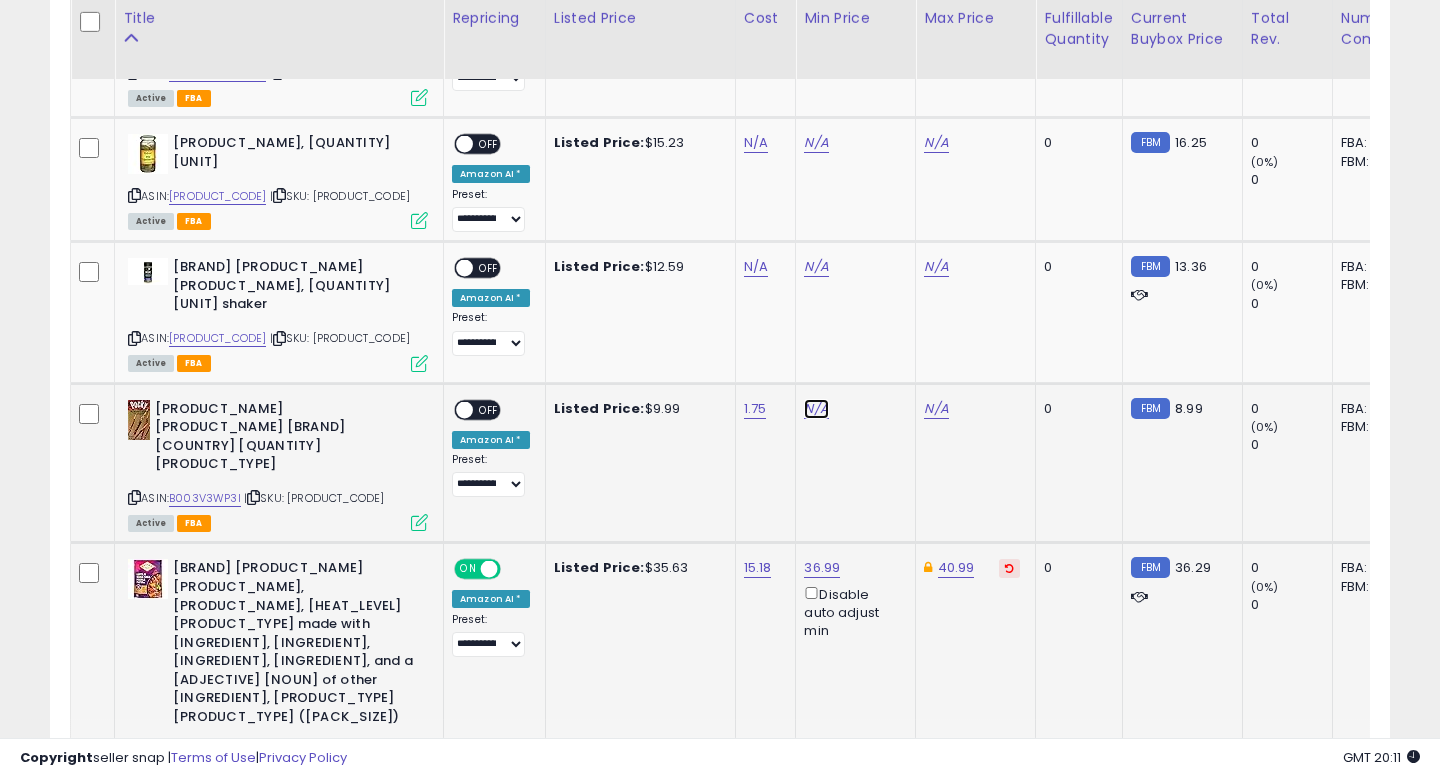 click on "N/A" at bounding box center (816, 2) 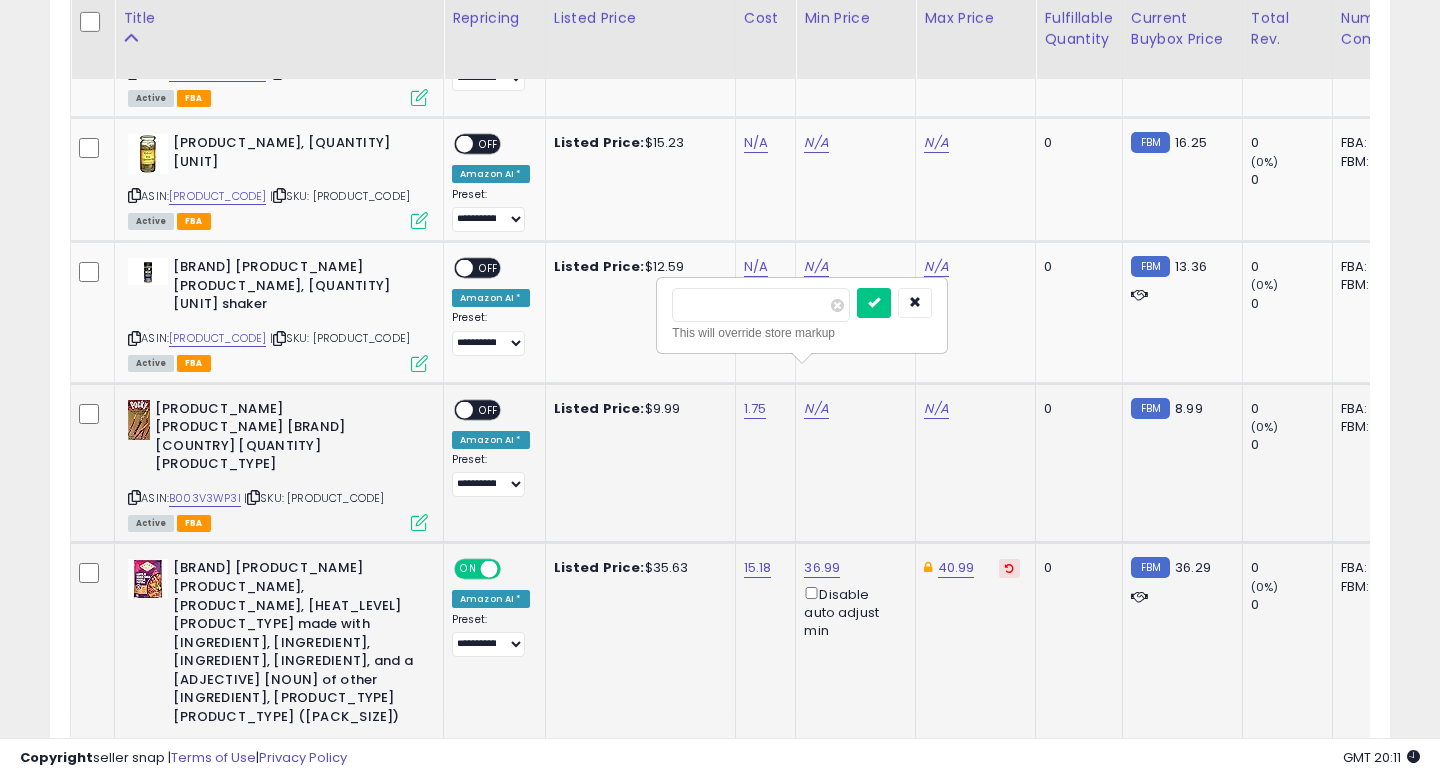 type on "****" 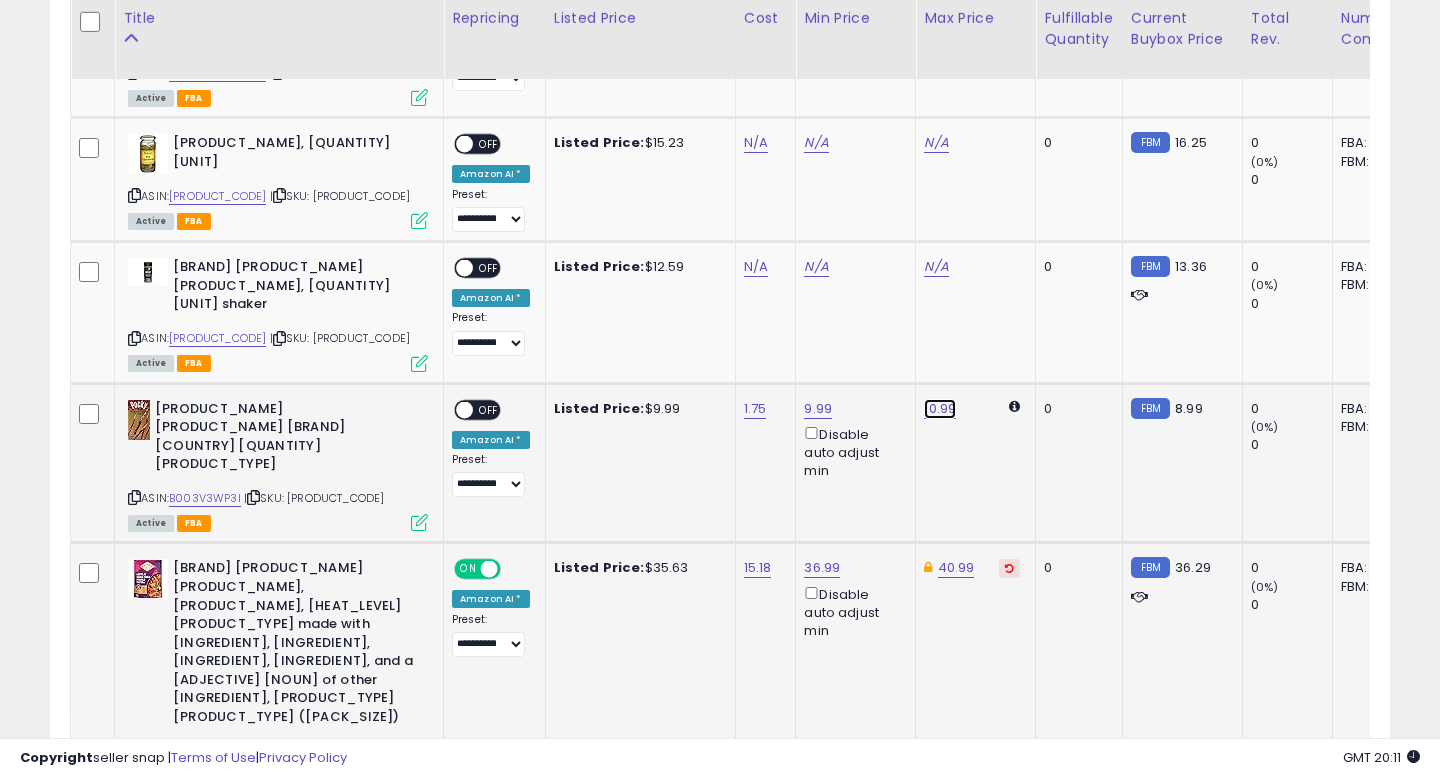 click on "10.99" at bounding box center (936, 2) 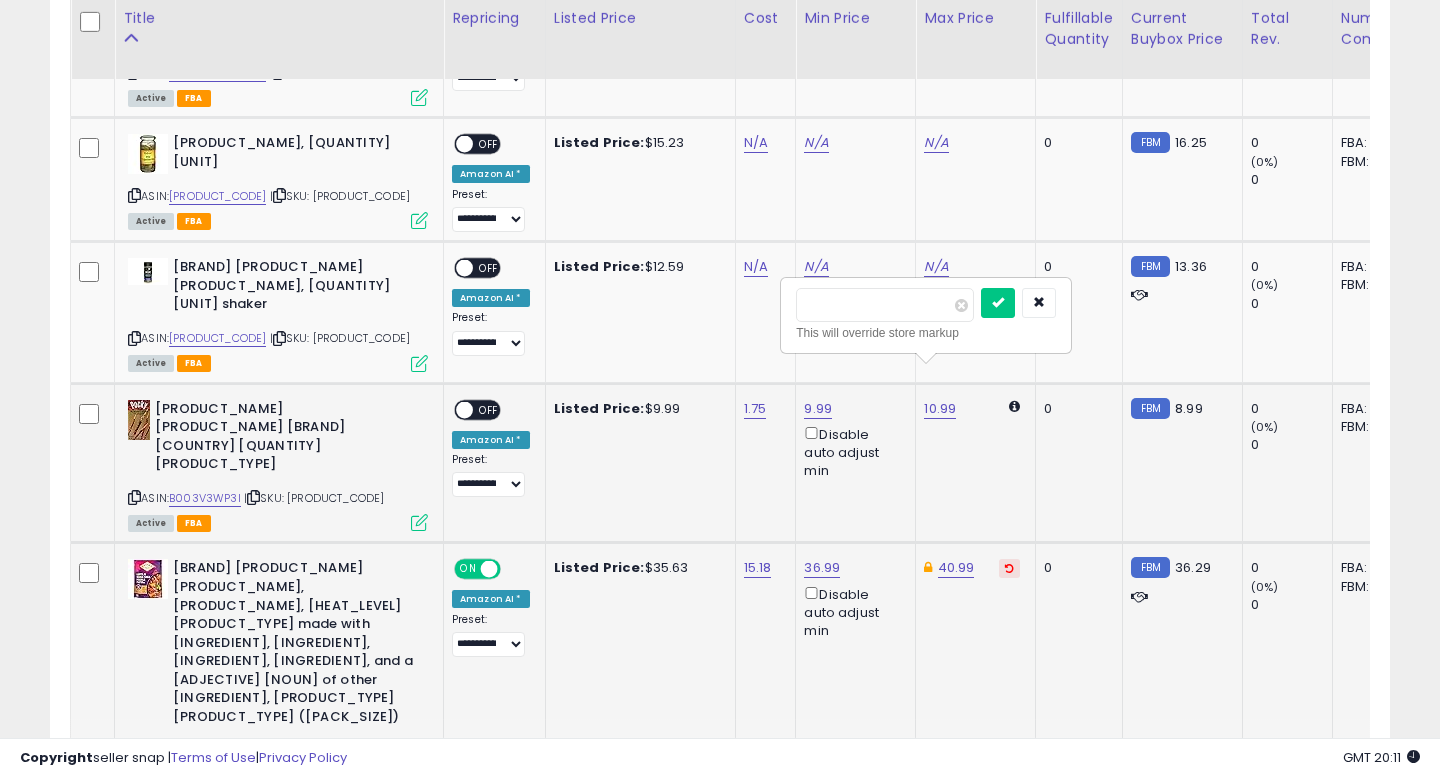 click on "*****" at bounding box center [885, 305] 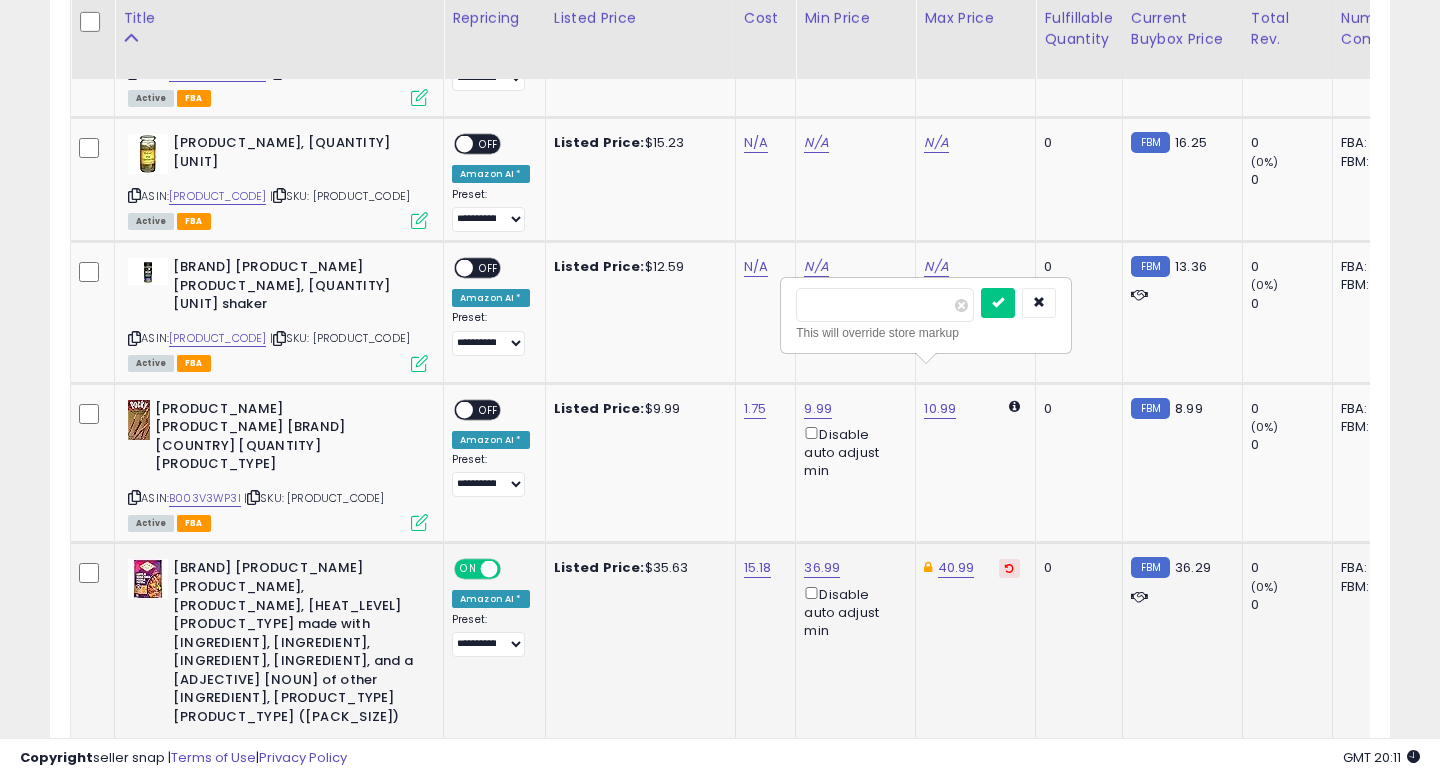 type on "*****" 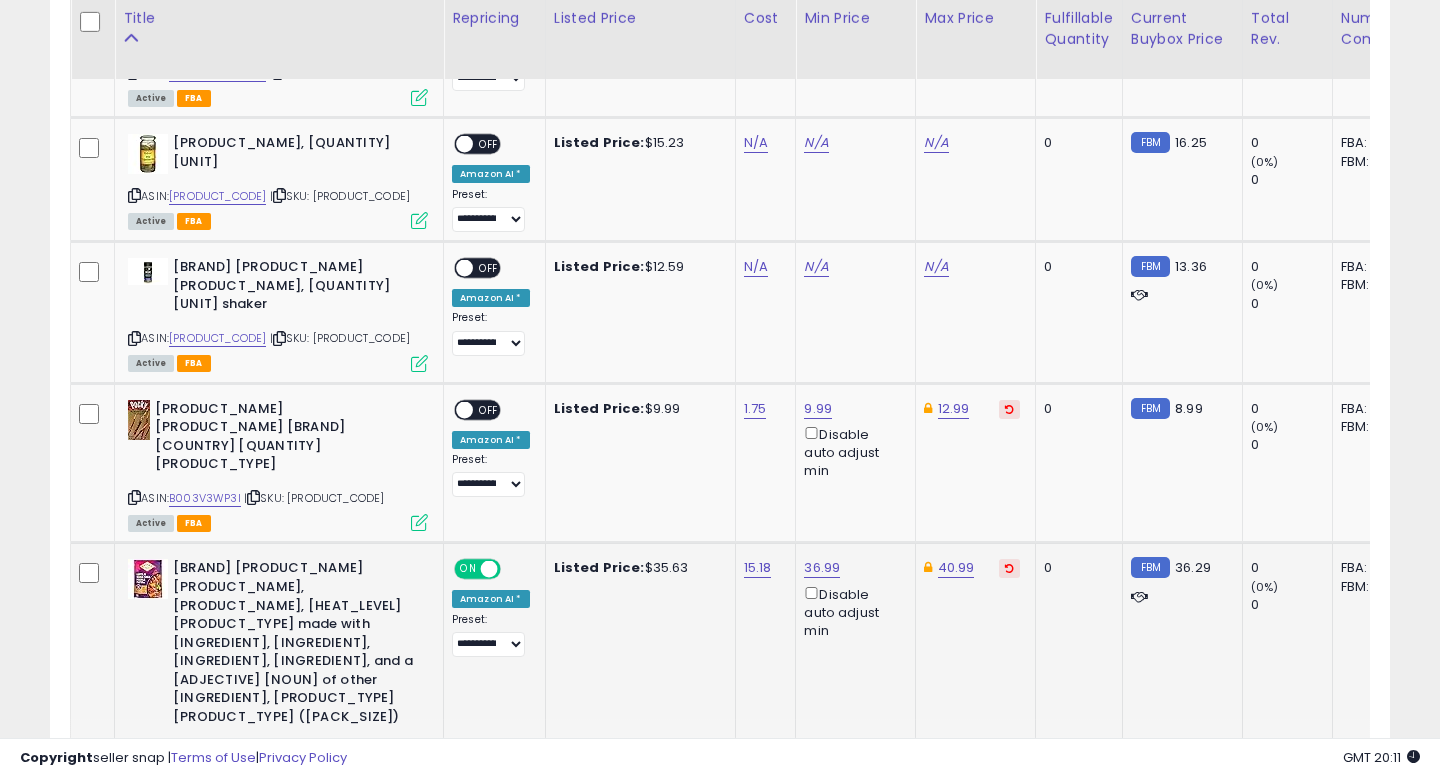 click on "OFF" at bounding box center (489, 409) 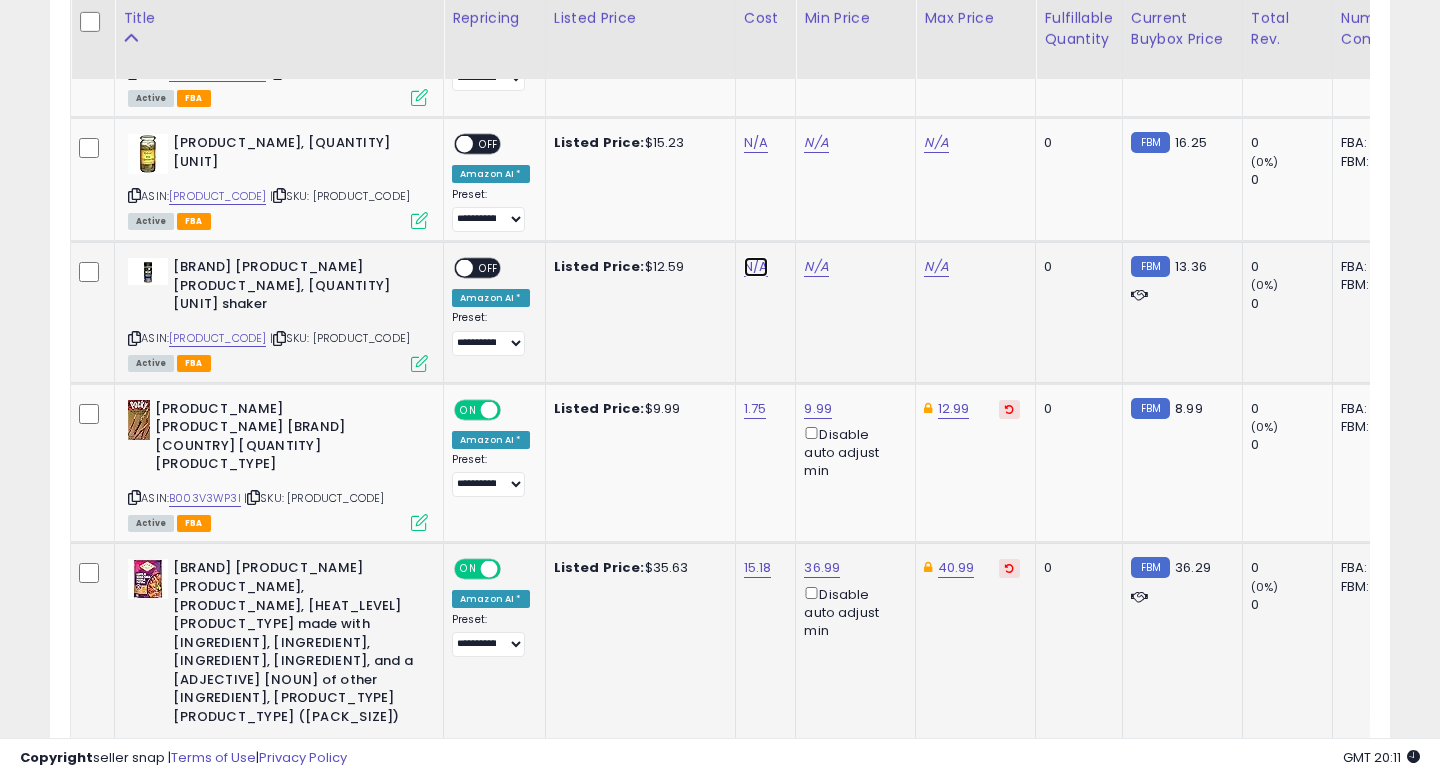 click on "N/A" at bounding box center [756, 2] 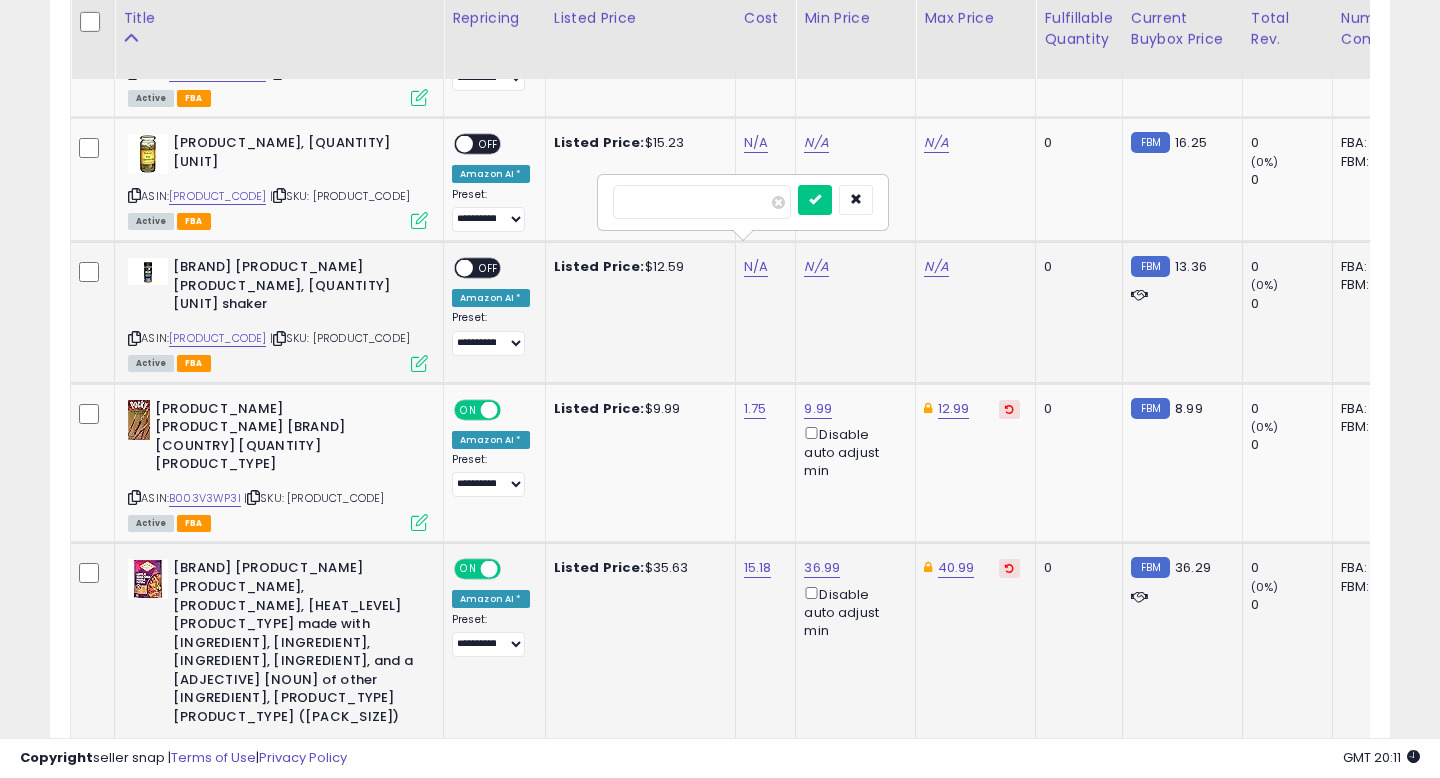 type on "****" 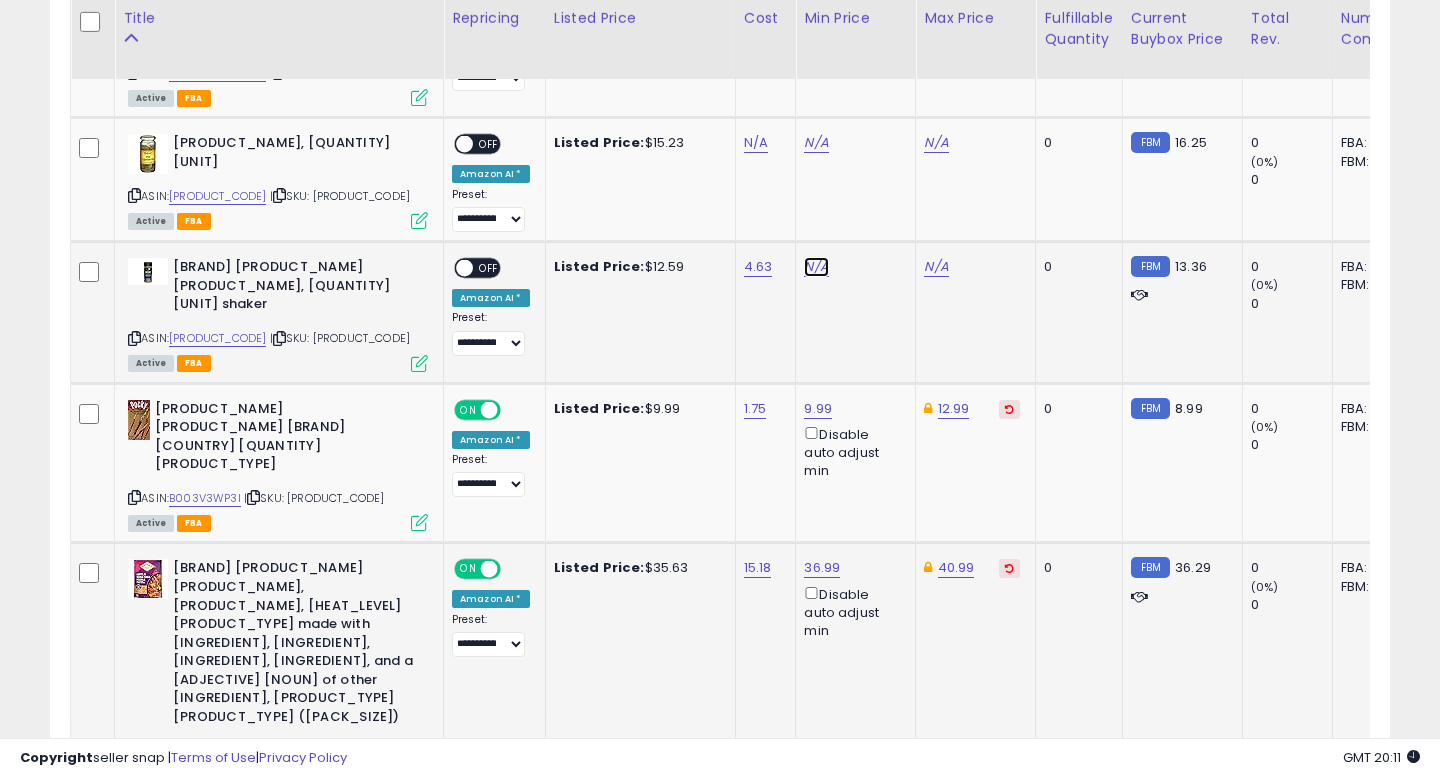 click on "N/A" at bounding box center [816, 2] 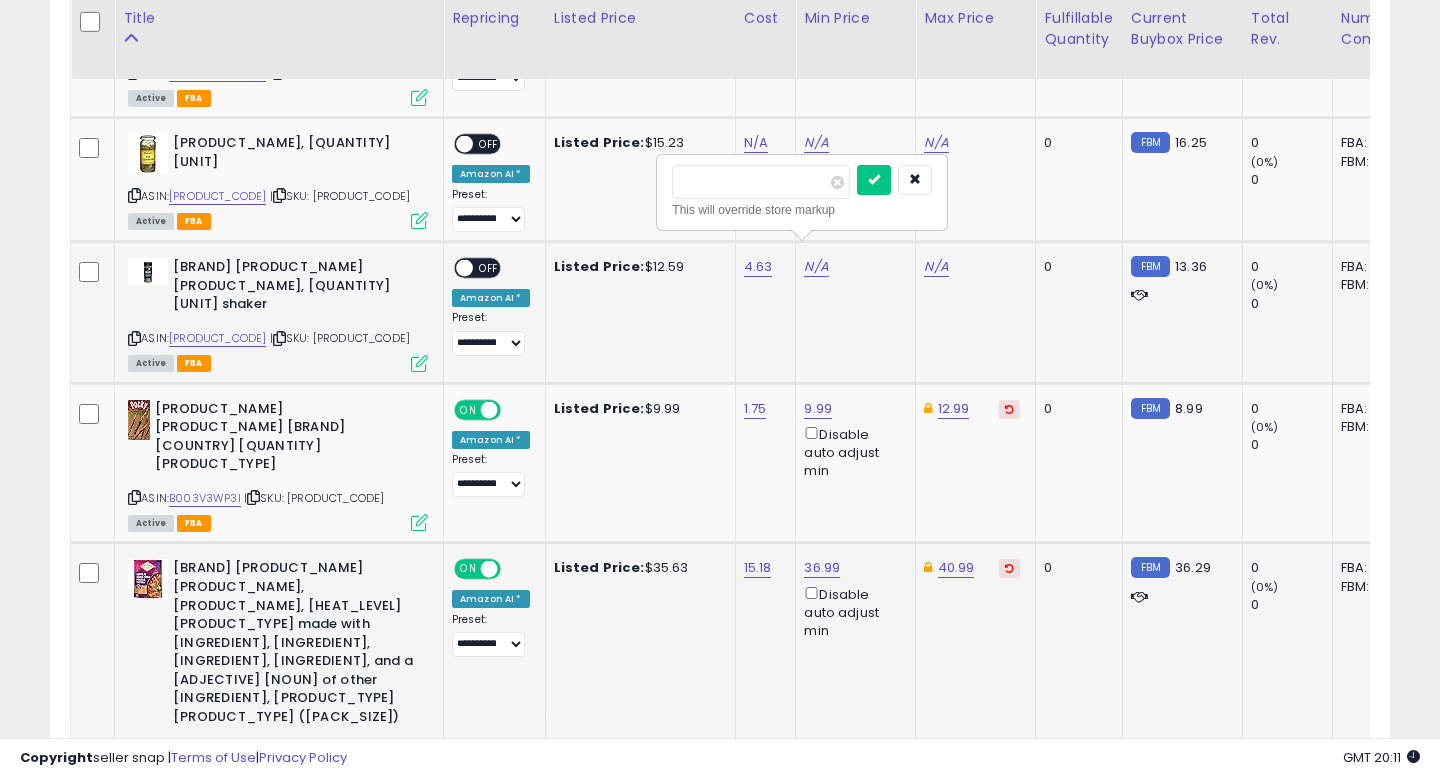 type on "*****" 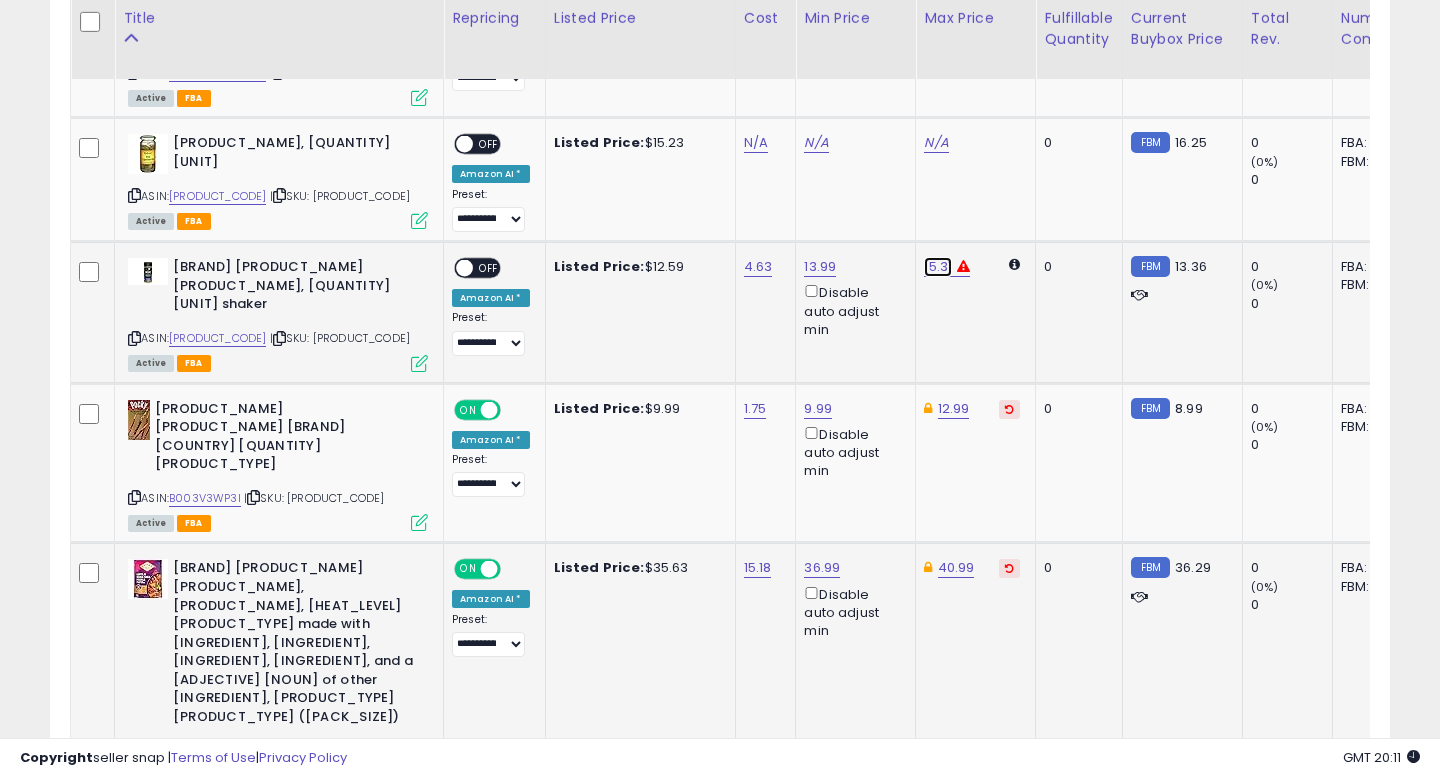 click on "15.31" at bounding box center (936, 2) 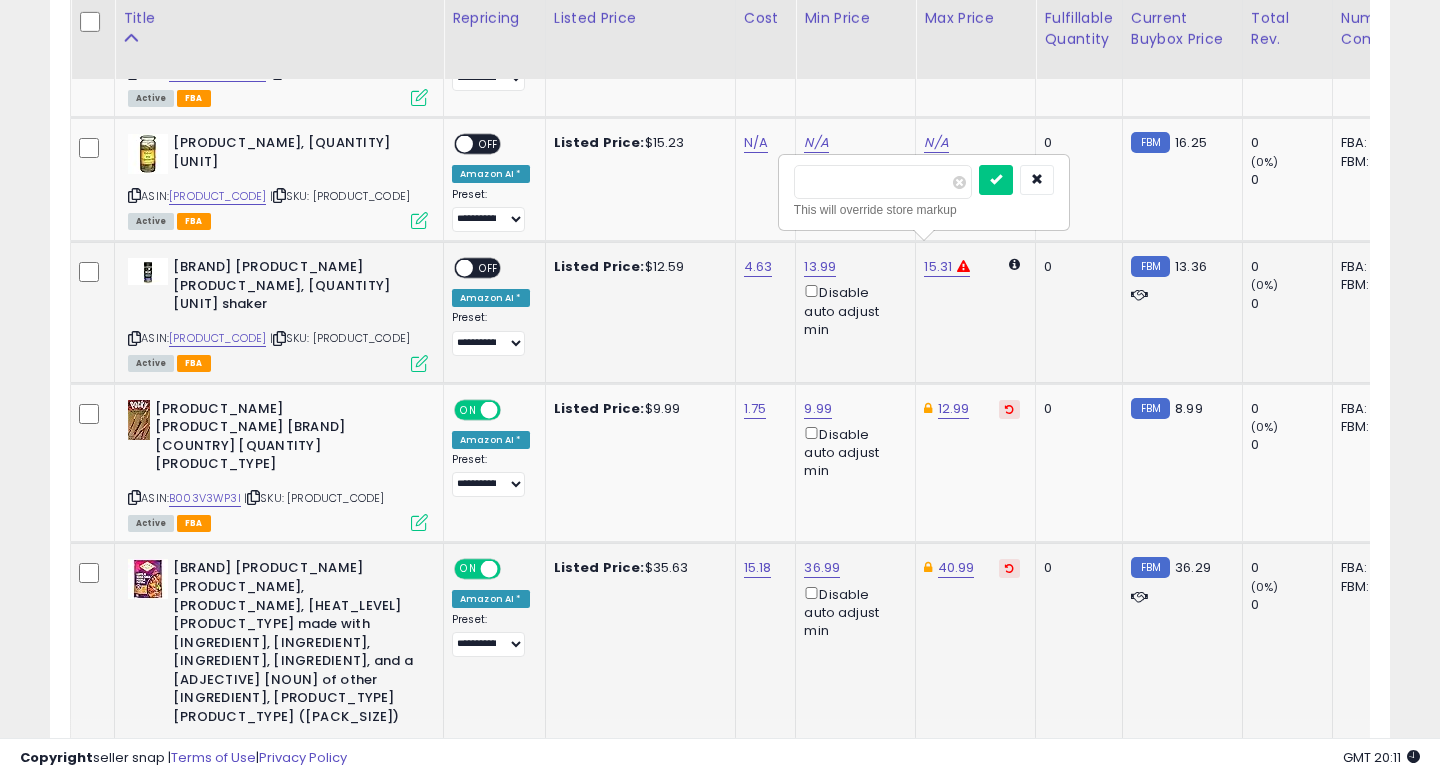 click on "*****" at bounding box center (883, 182) 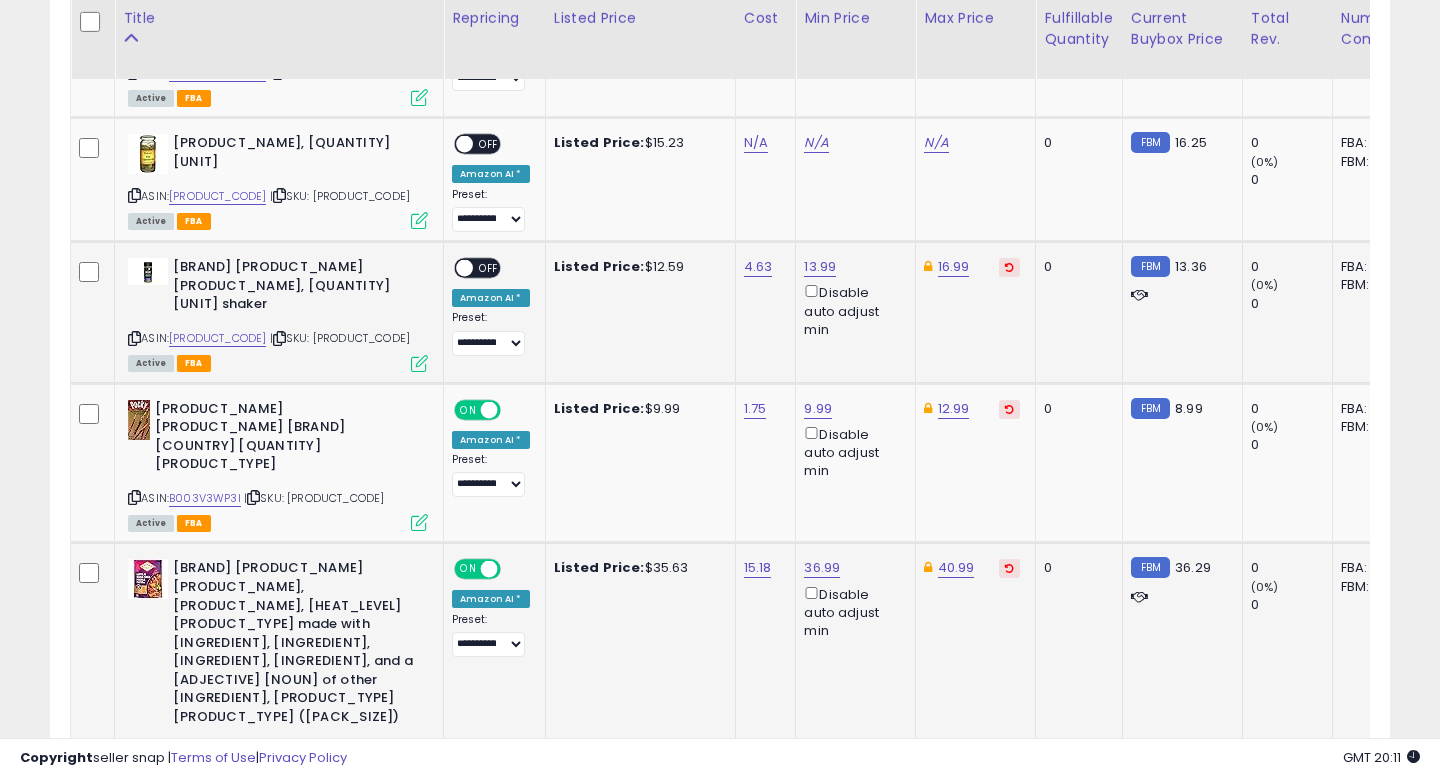 click on "OFF" at bounding box center (489, 268) 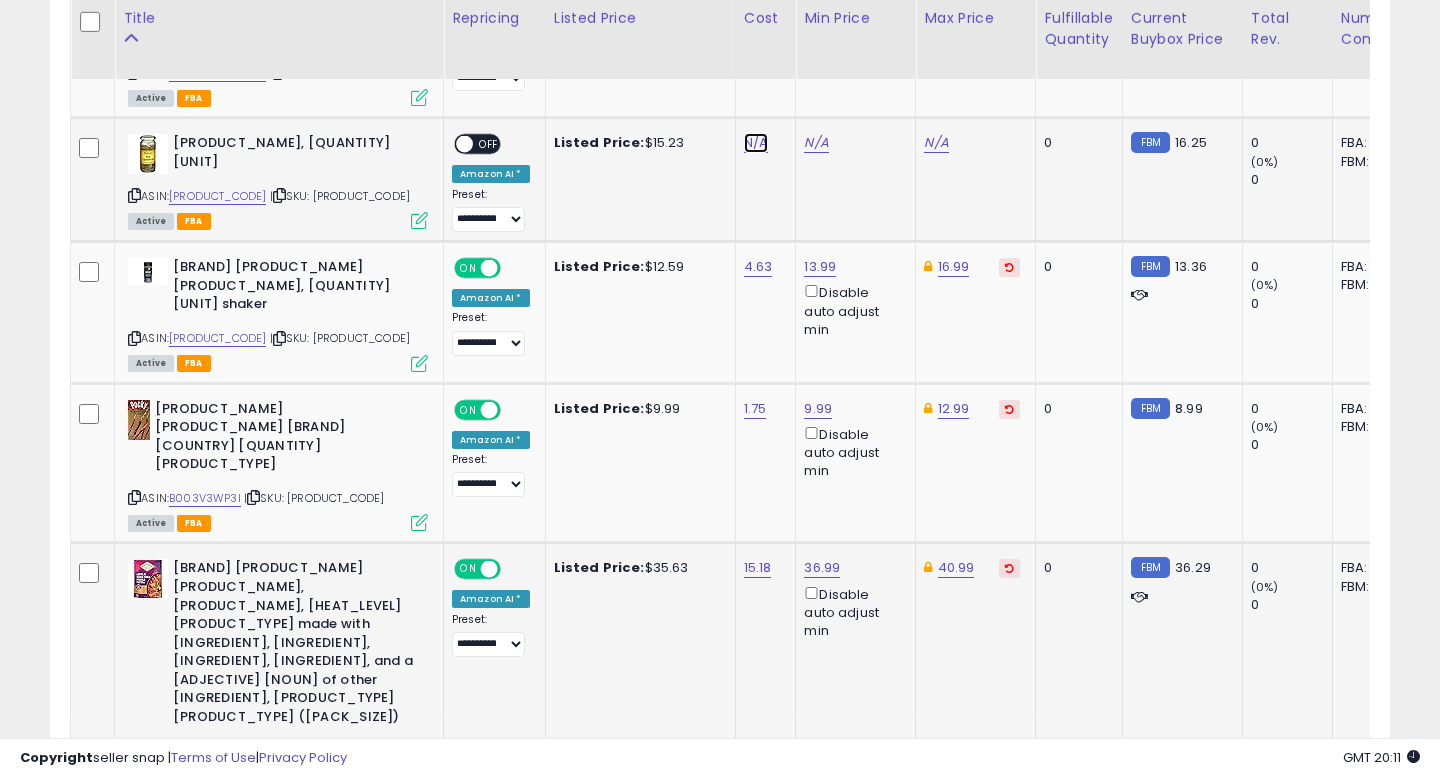 click on "N/A" at bounding box center (756, 2) 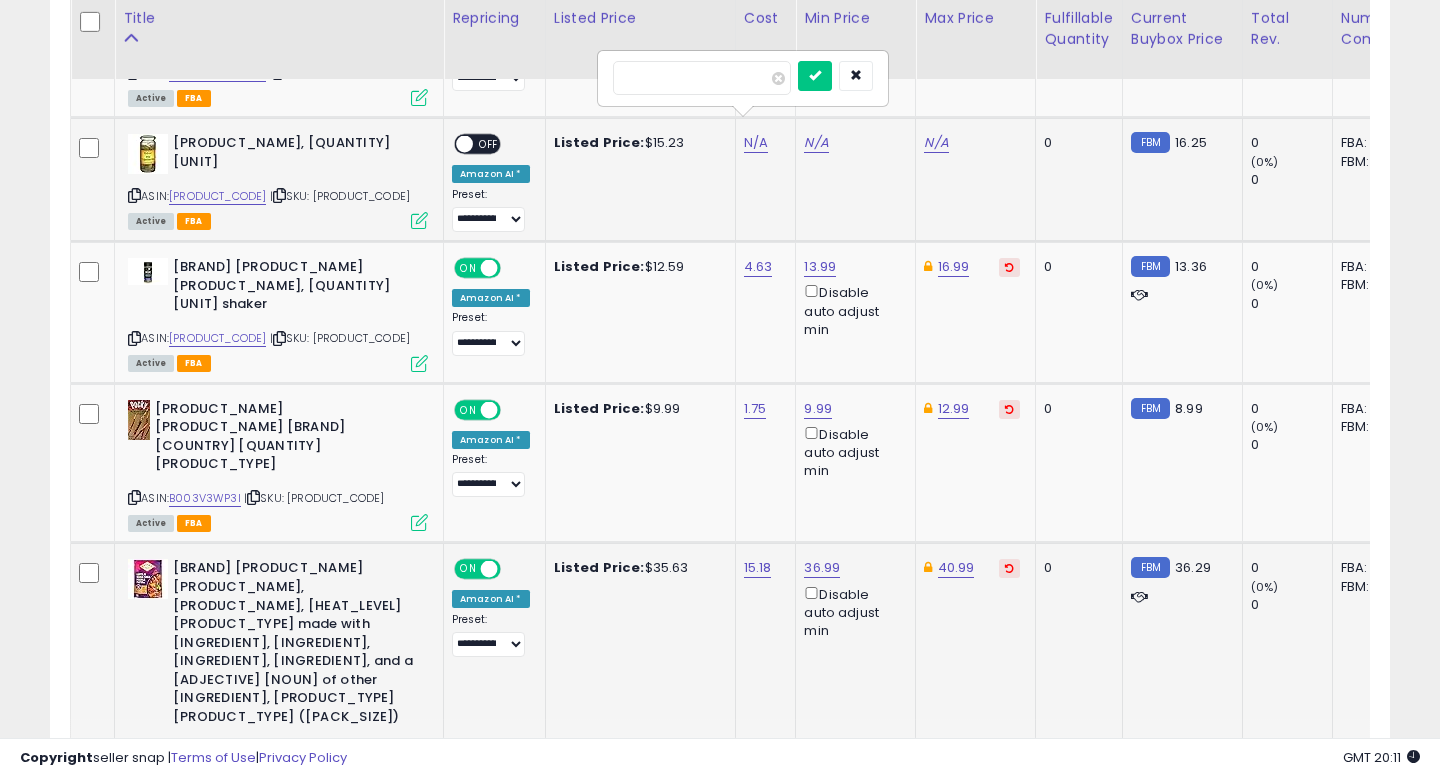 type on "****" 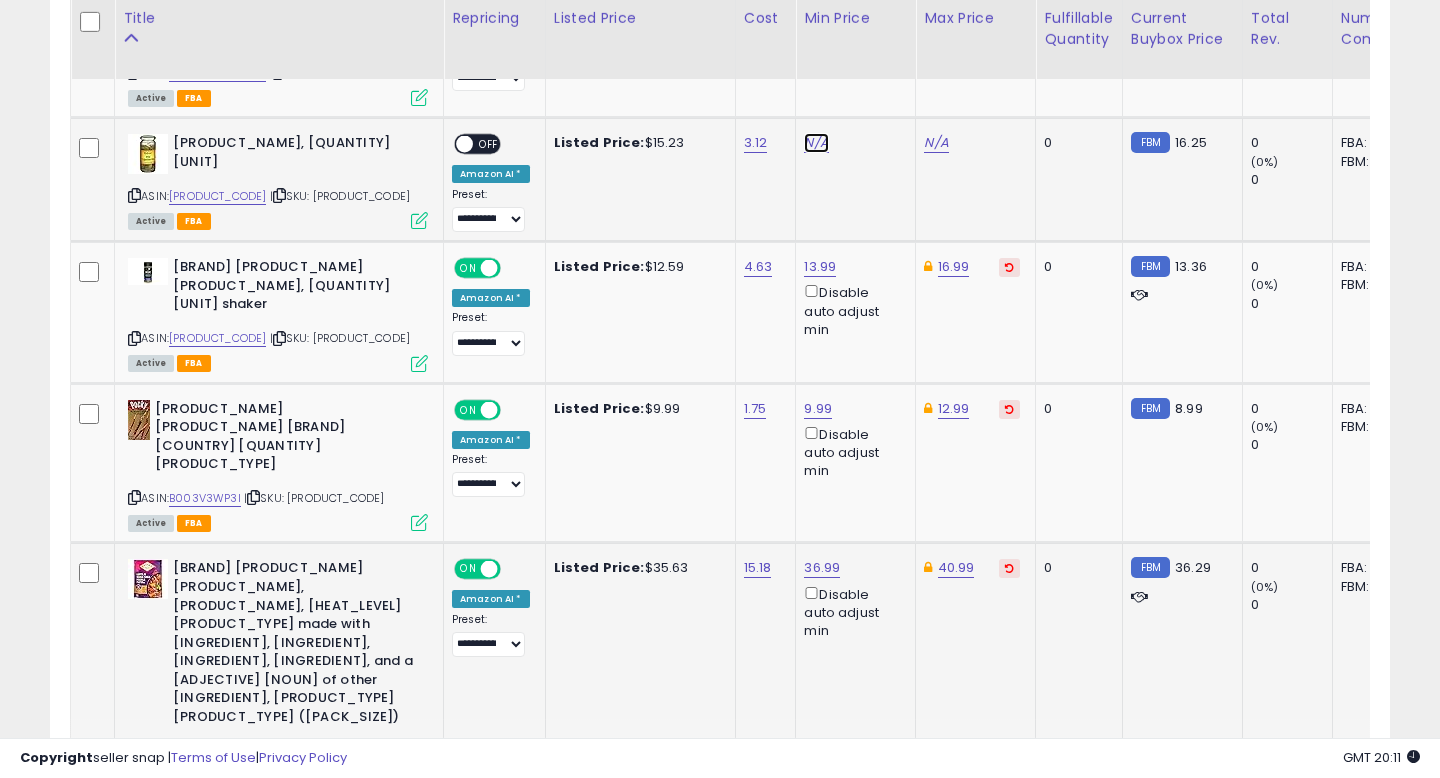 click on "N/A" at bounding box center [816, 2] 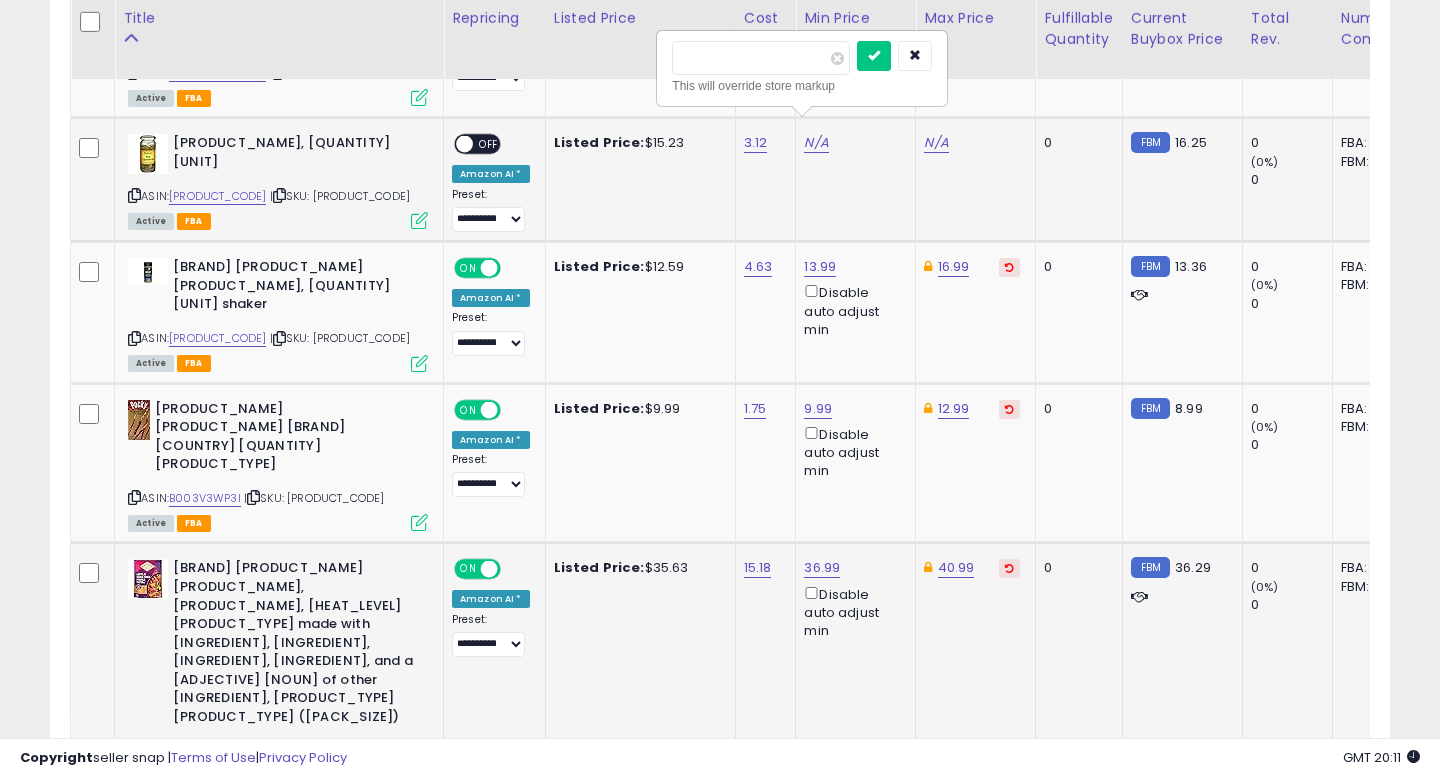 type on "*****" 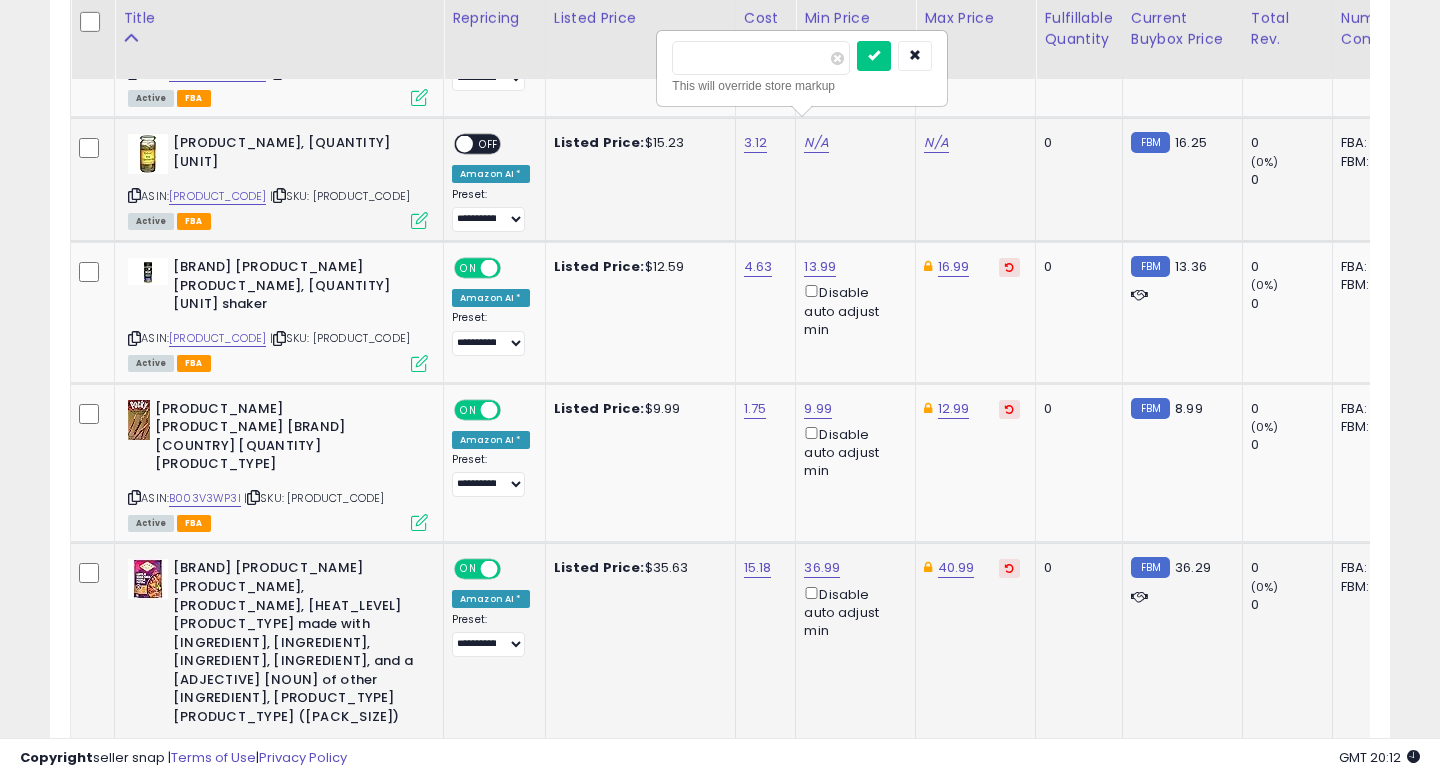 click at bounding box center (874, 56) 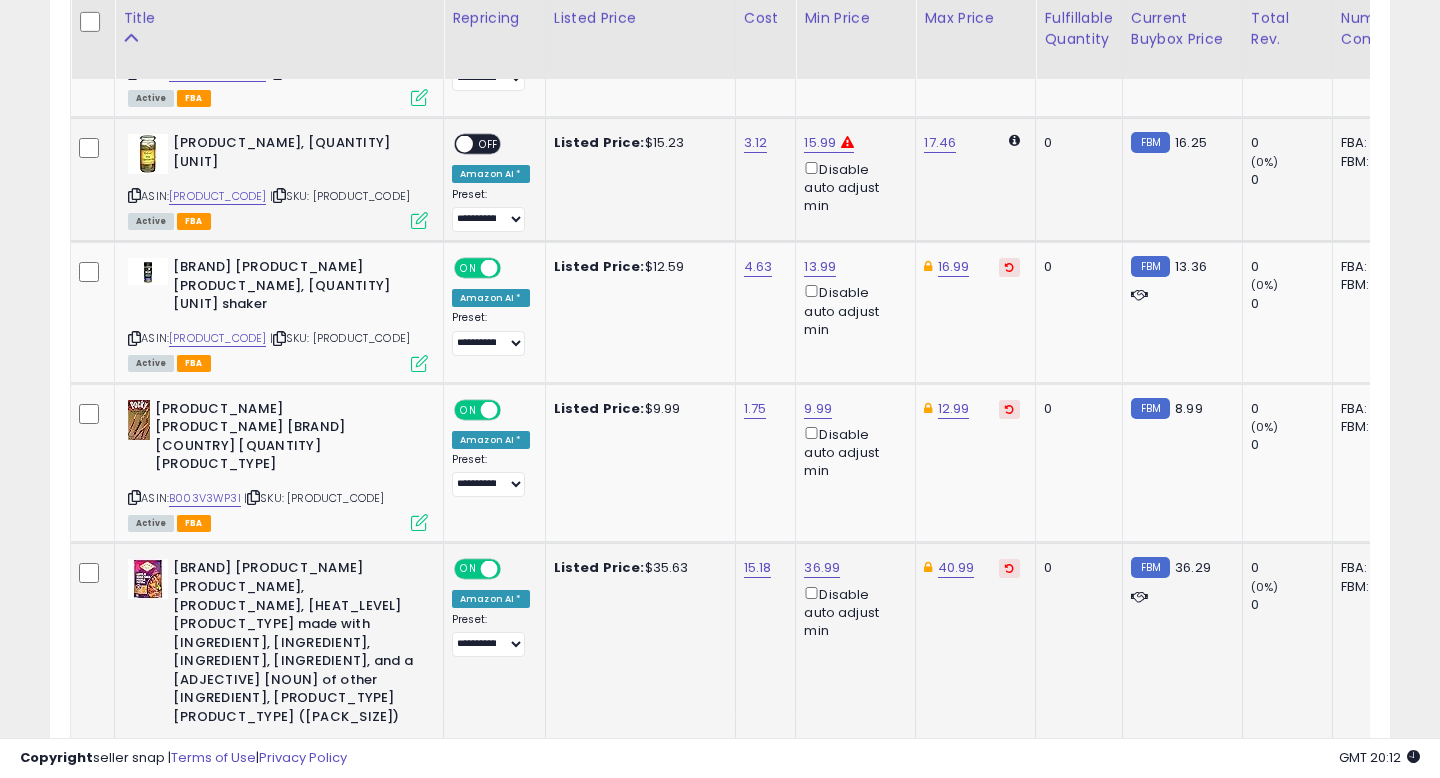 click on "[NUMBER] Disable auto adjust min" 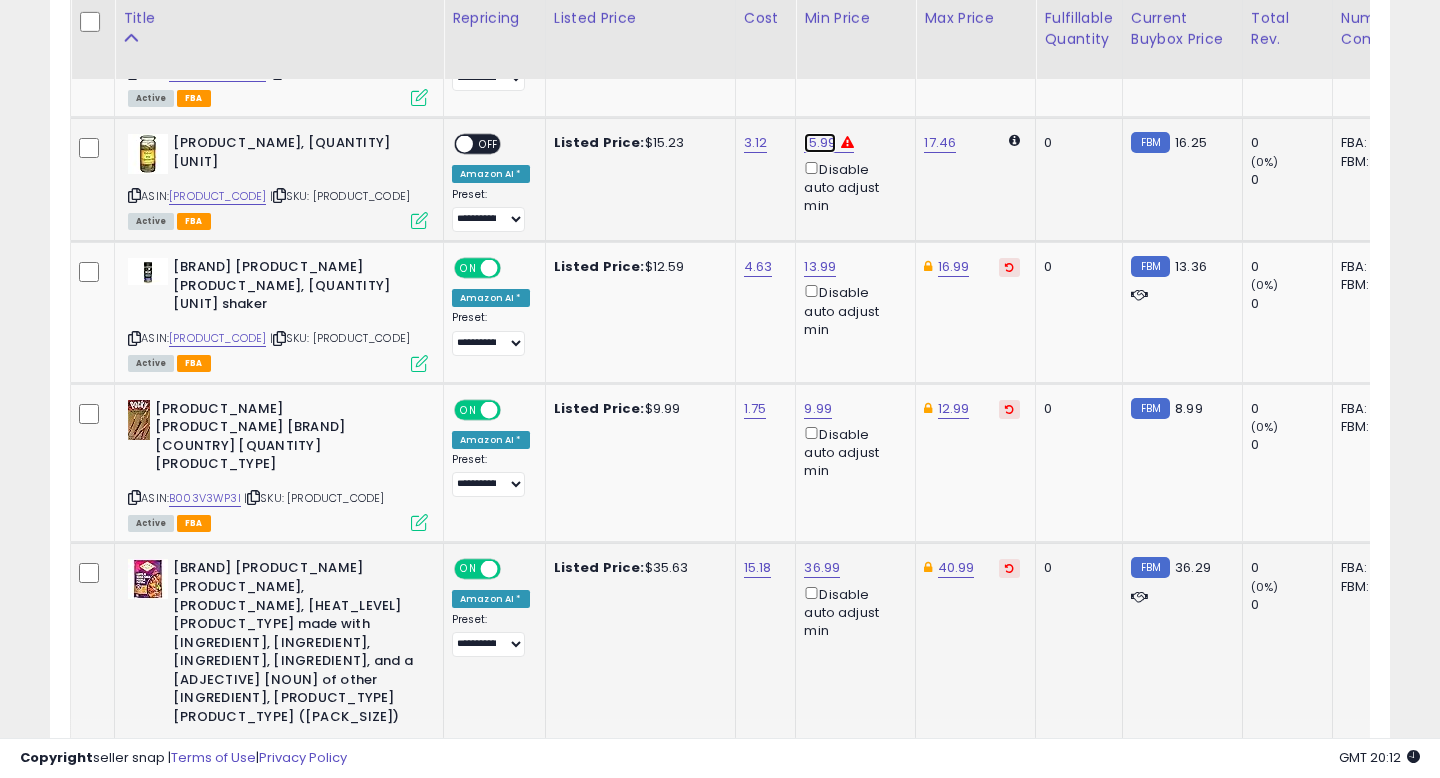 click on "15.99" at bounding box center [816, 2] 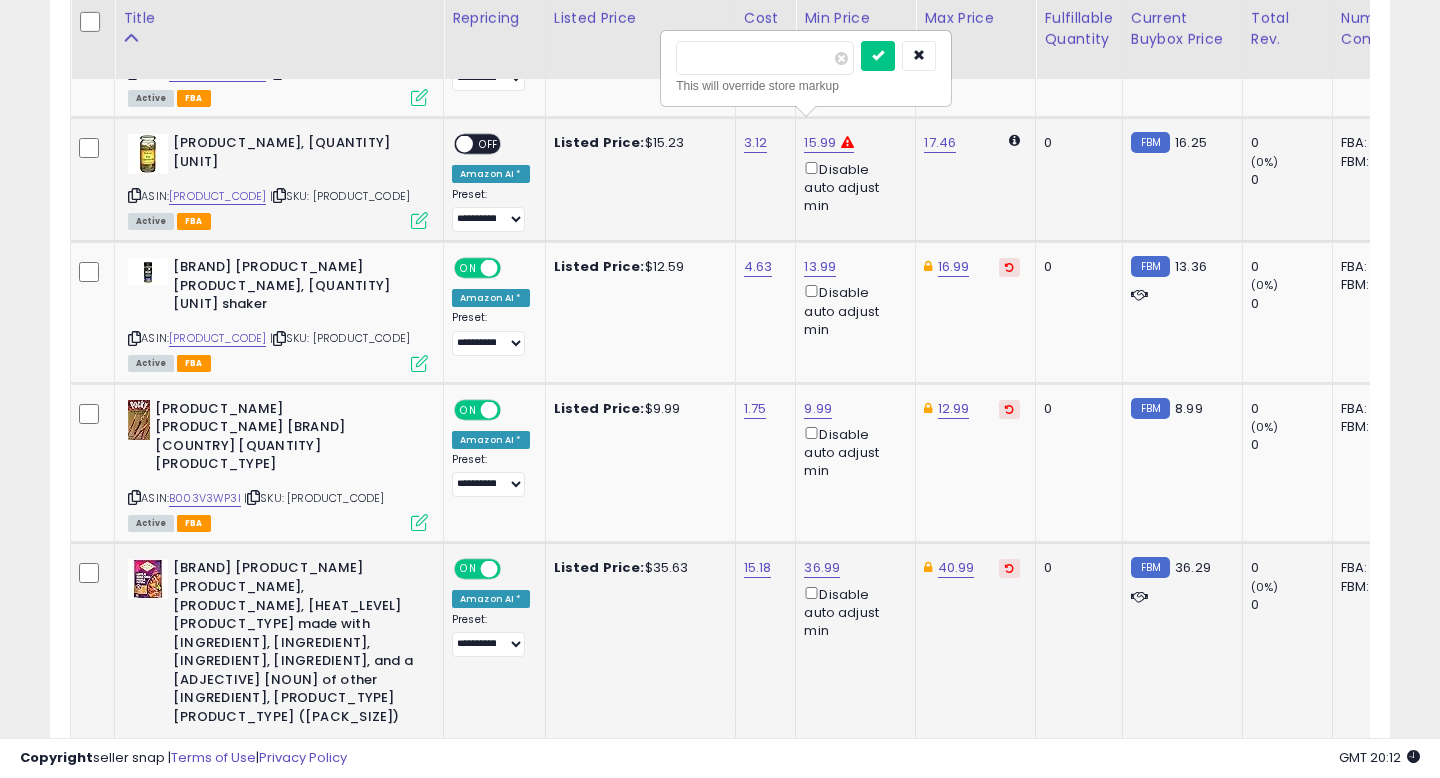 click on "*****" at bounding box center [765, 58] 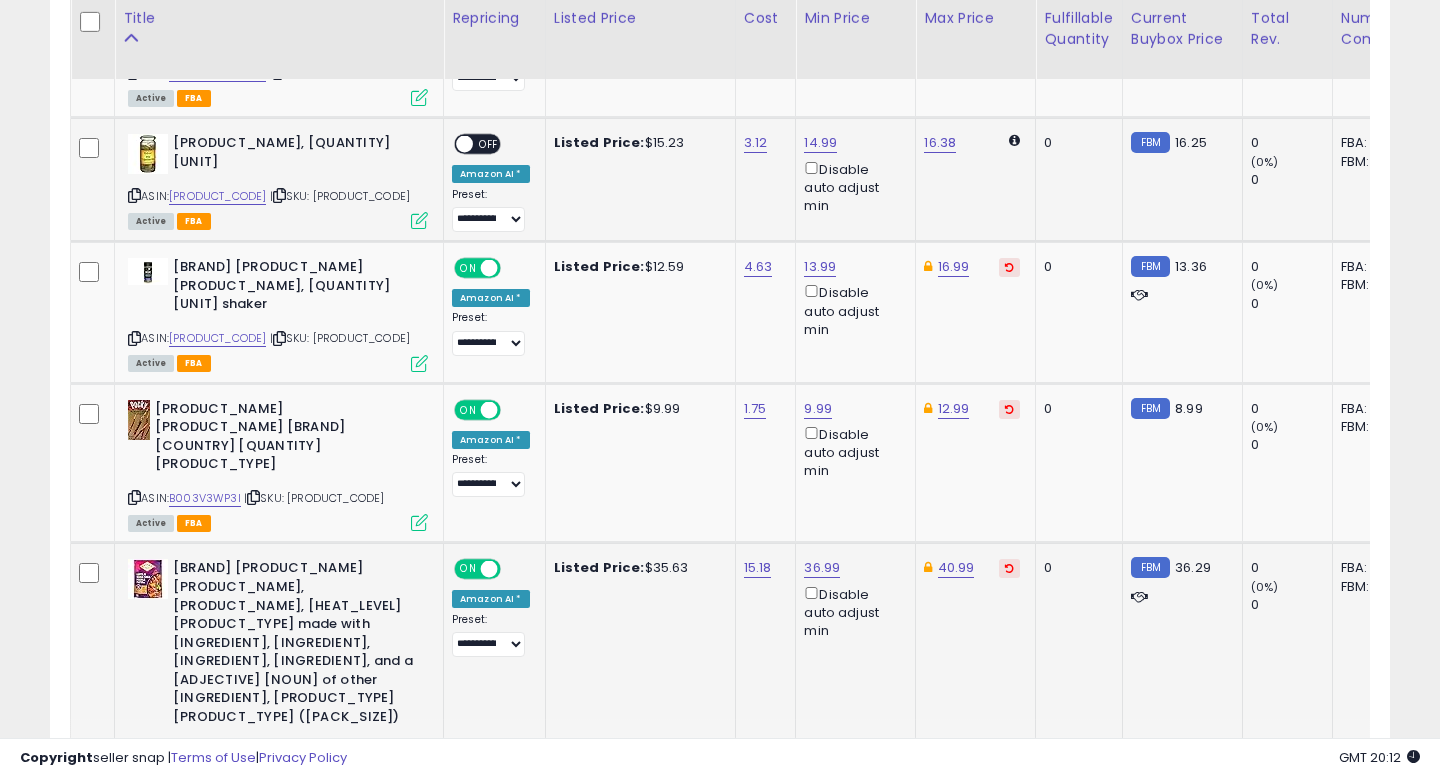 click on "16.38" 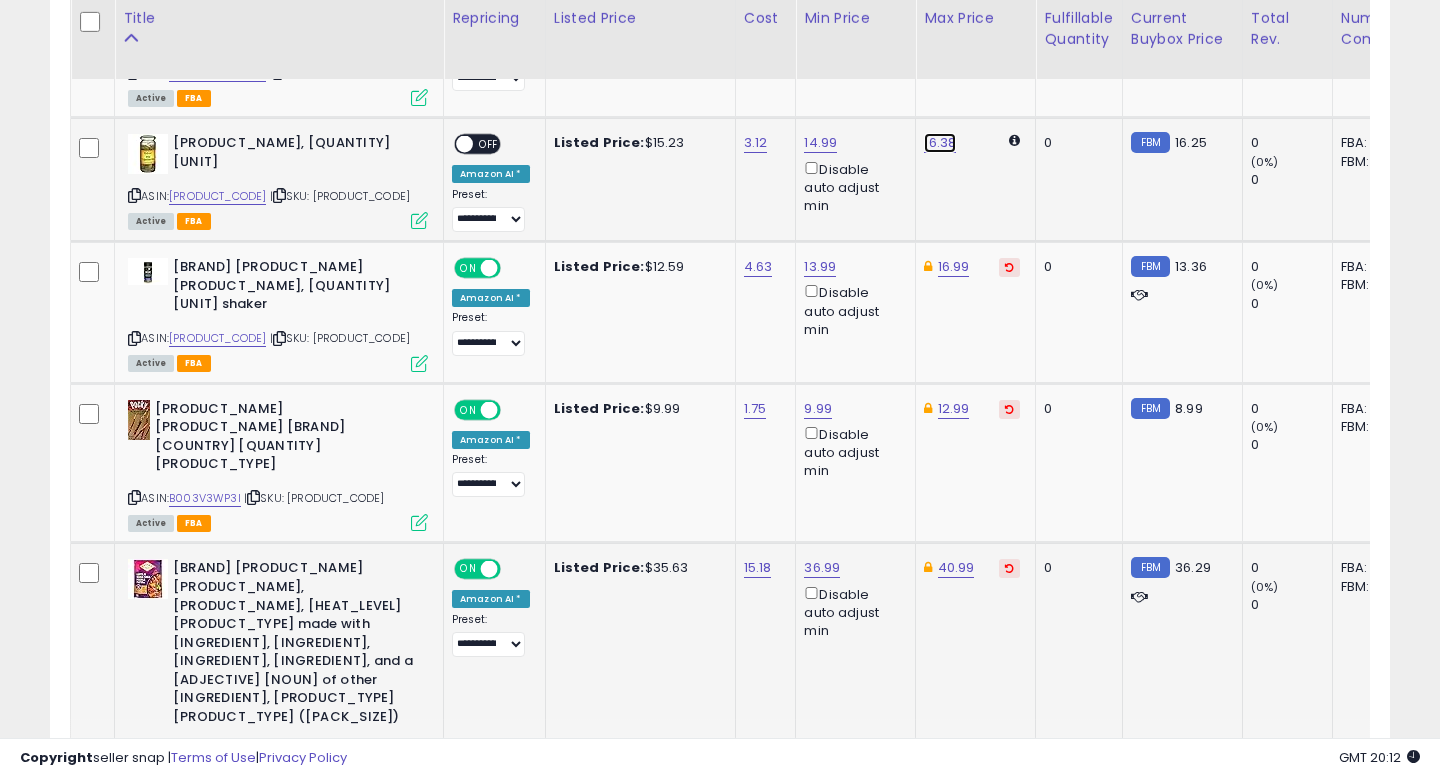 click on "16.38" at bounding box center (936, 2) 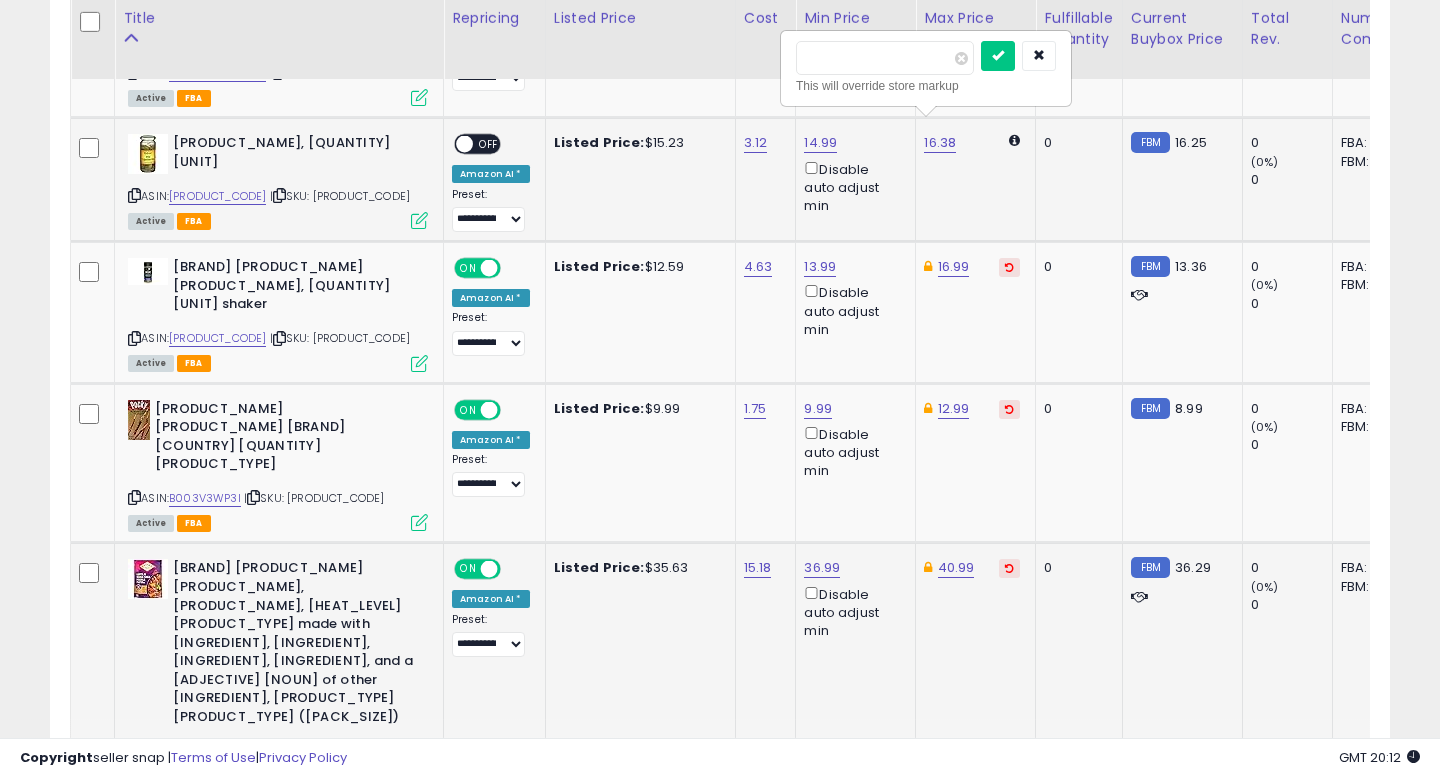 click on "*****" at bounding box center [885, 58] 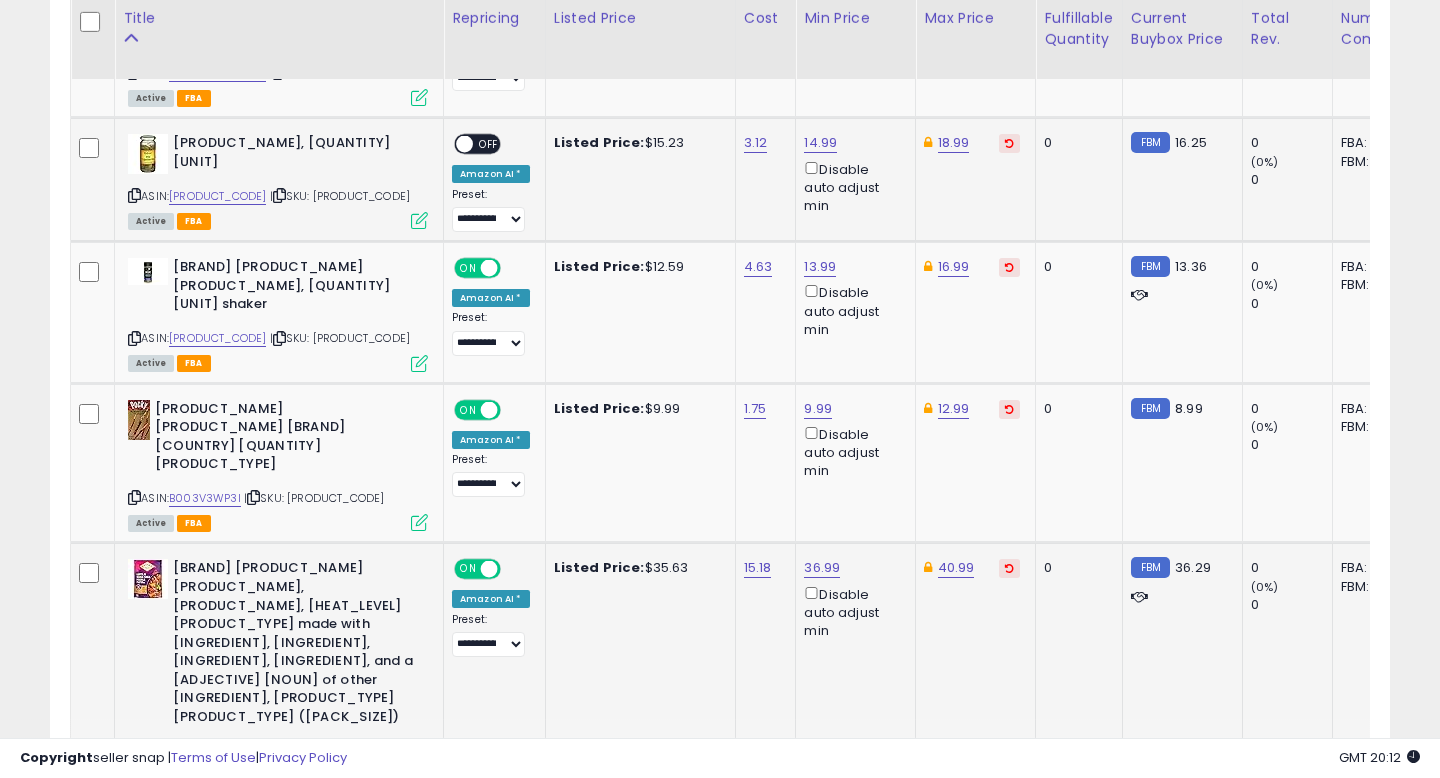 click on "OFF" at bounding box center (489, 144) 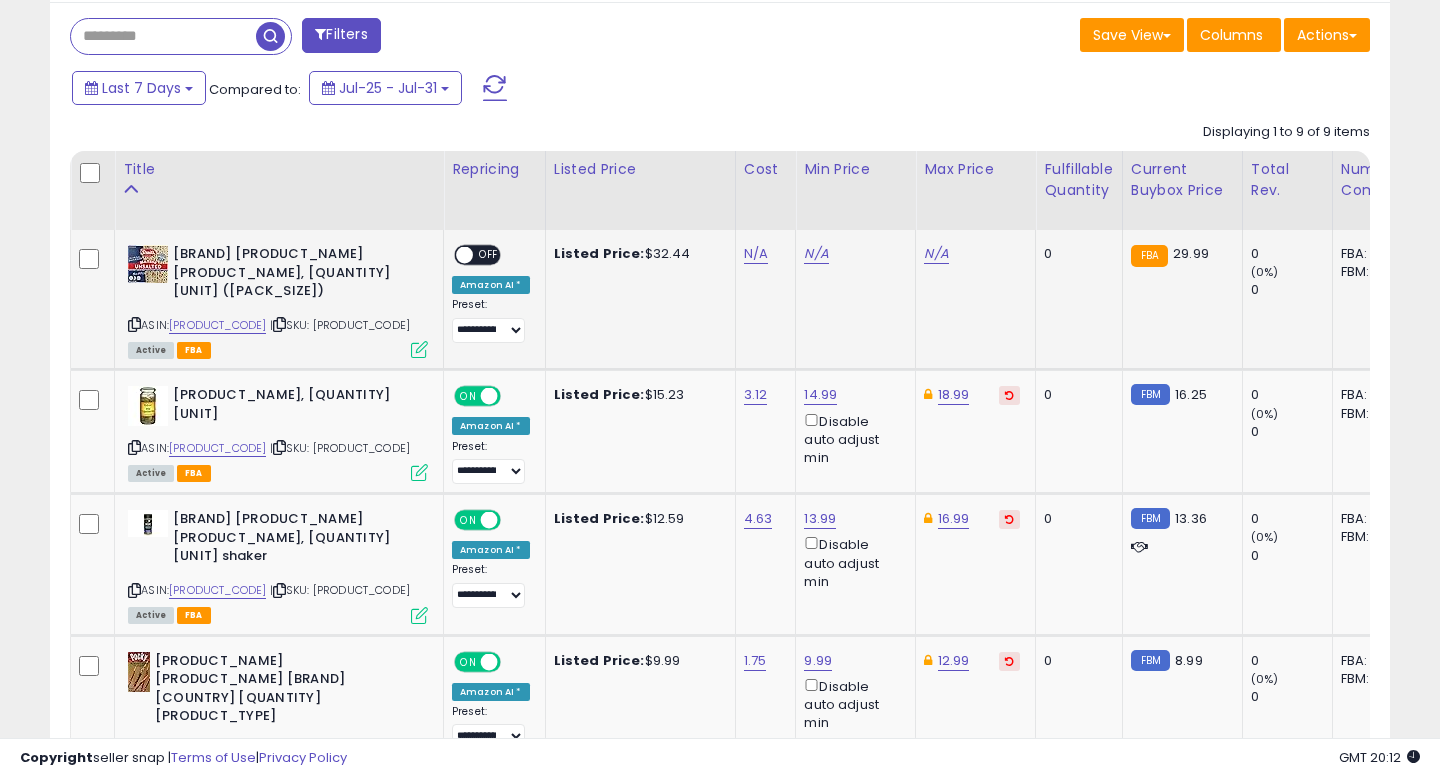 scroll, scrollTop: 864, scrollLeft: 0, axis: vertical 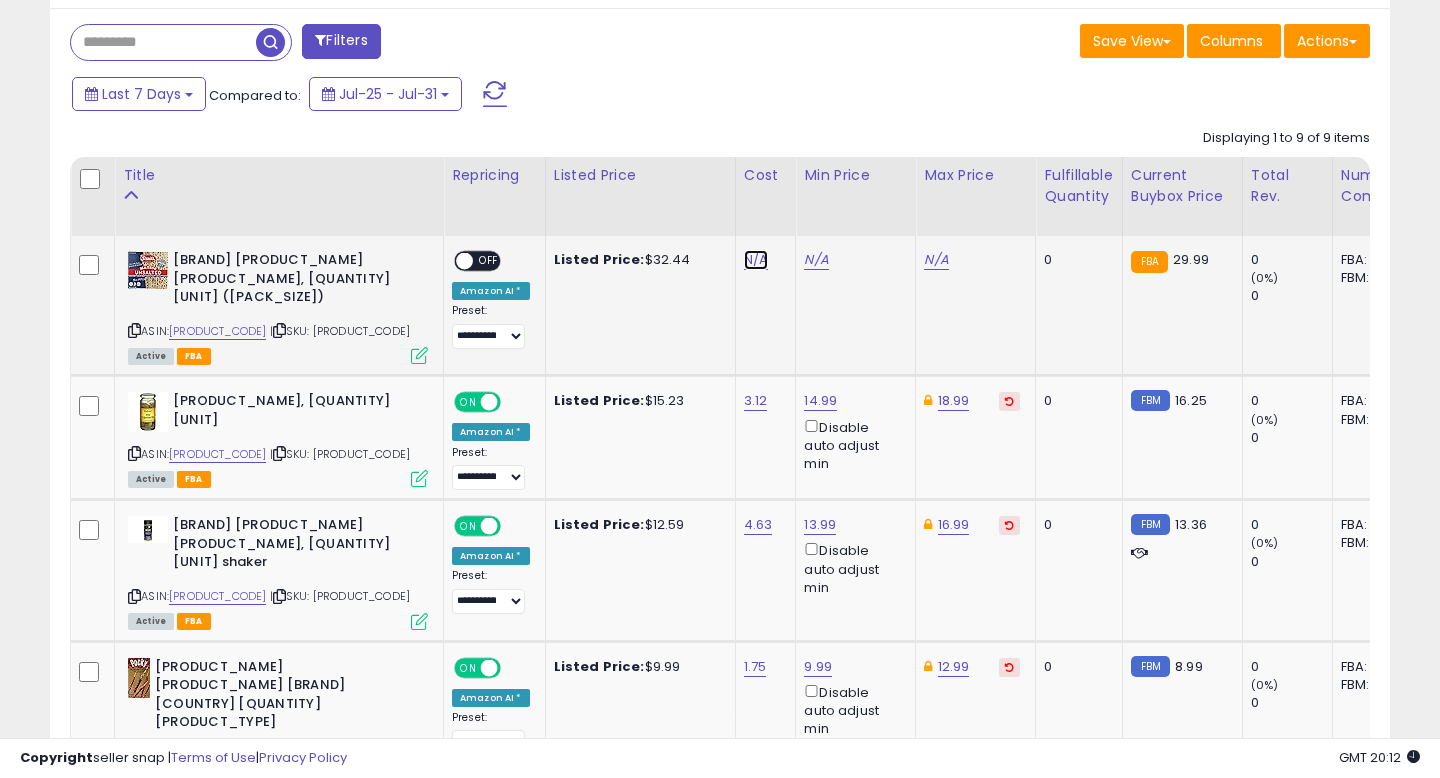 click on "N/A" at bounding box center (756, 260) 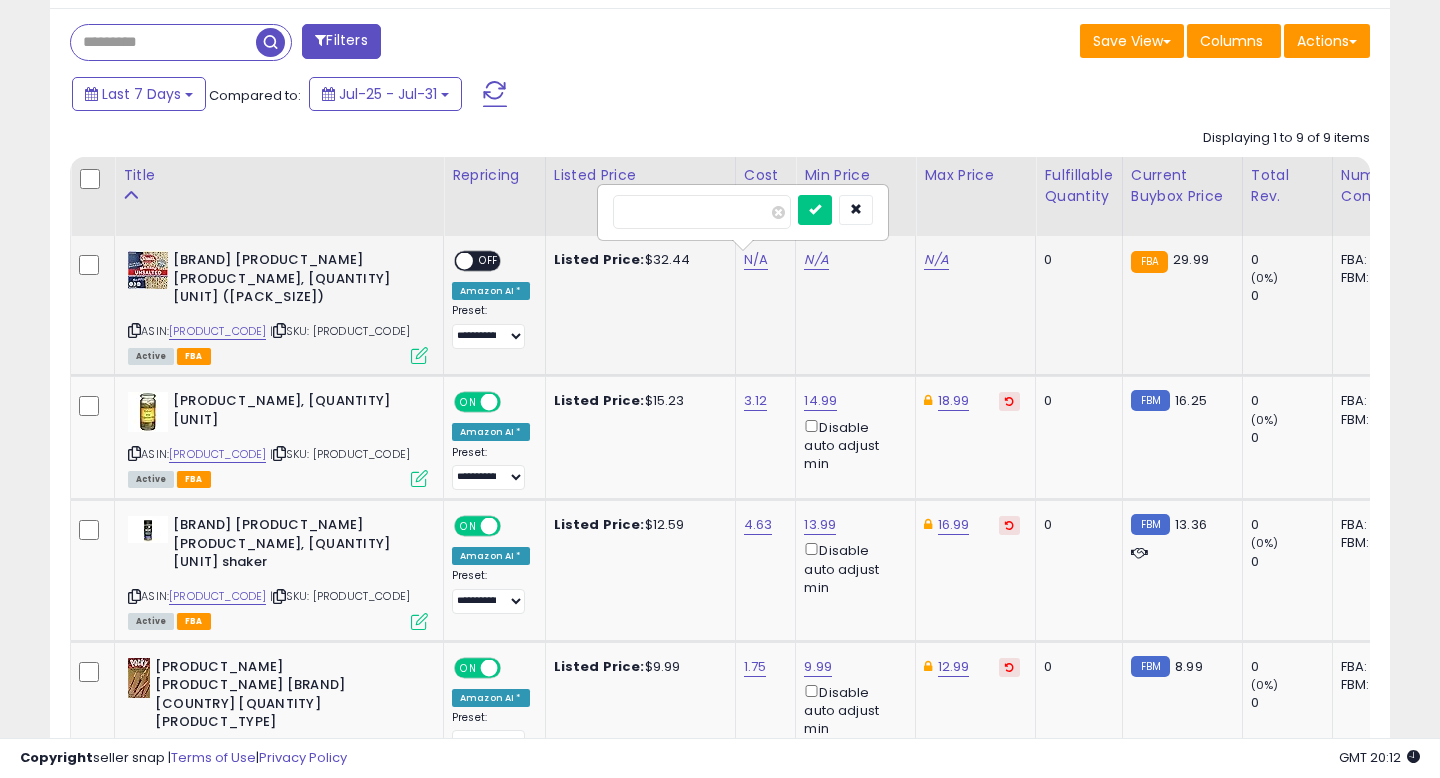 type on "****" 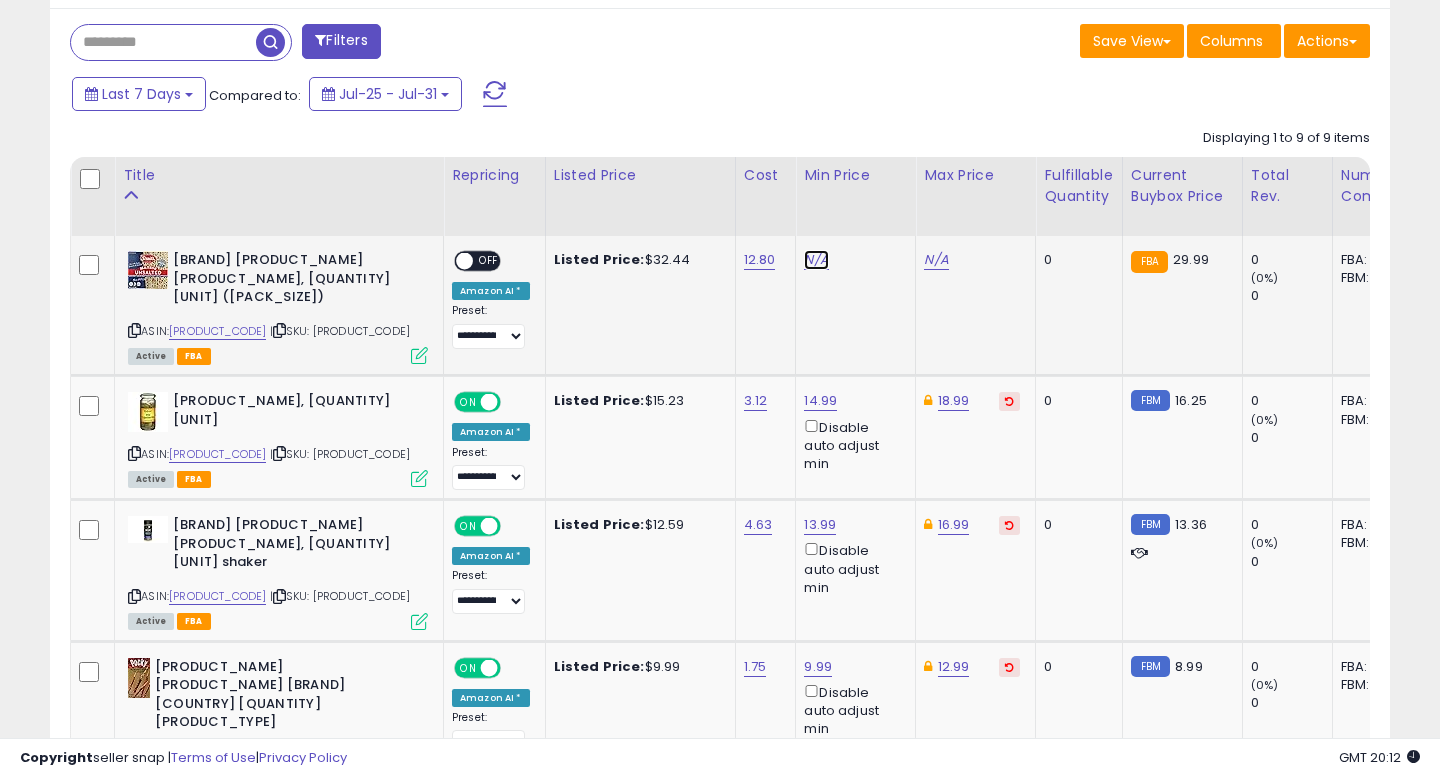 click on "N/A" at bounding box center (816, 260) 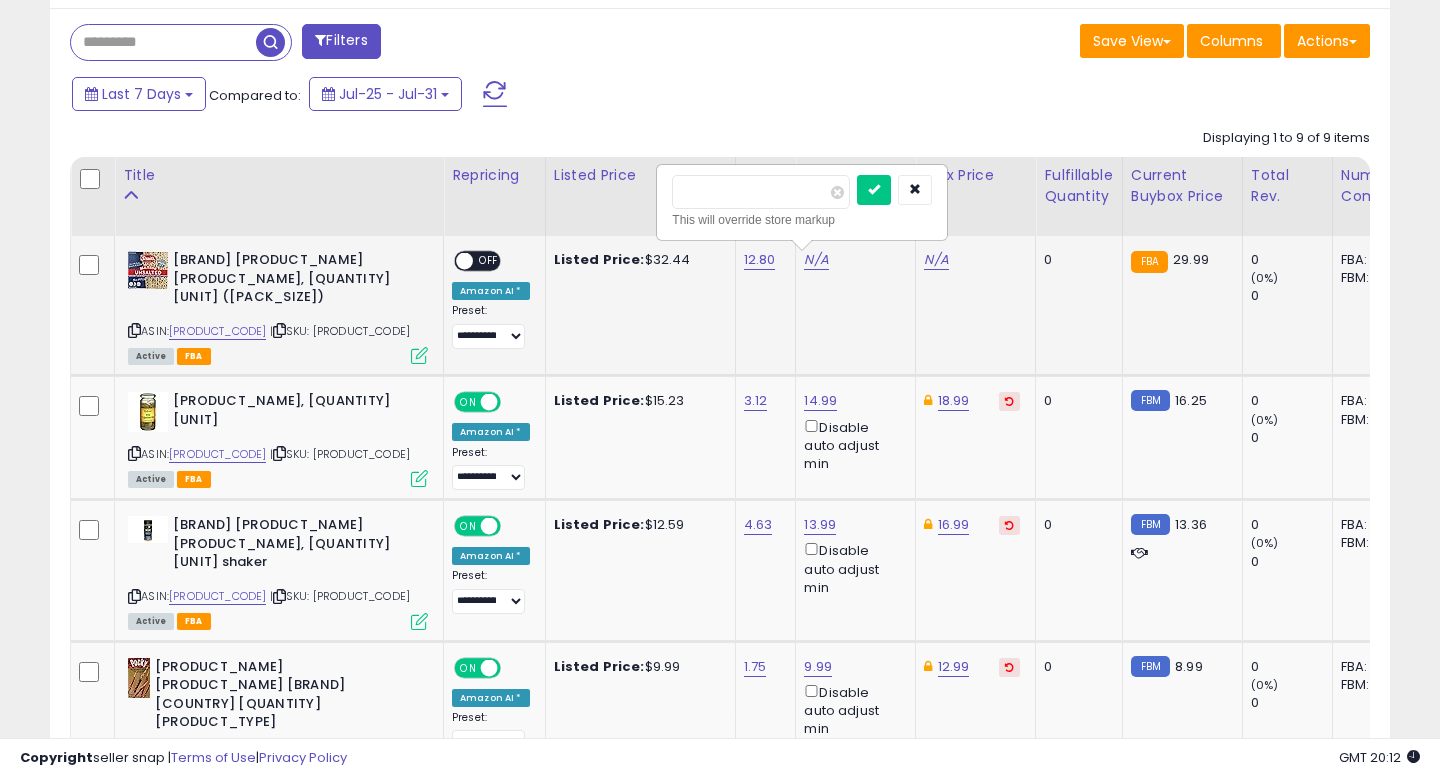 type on "*****" 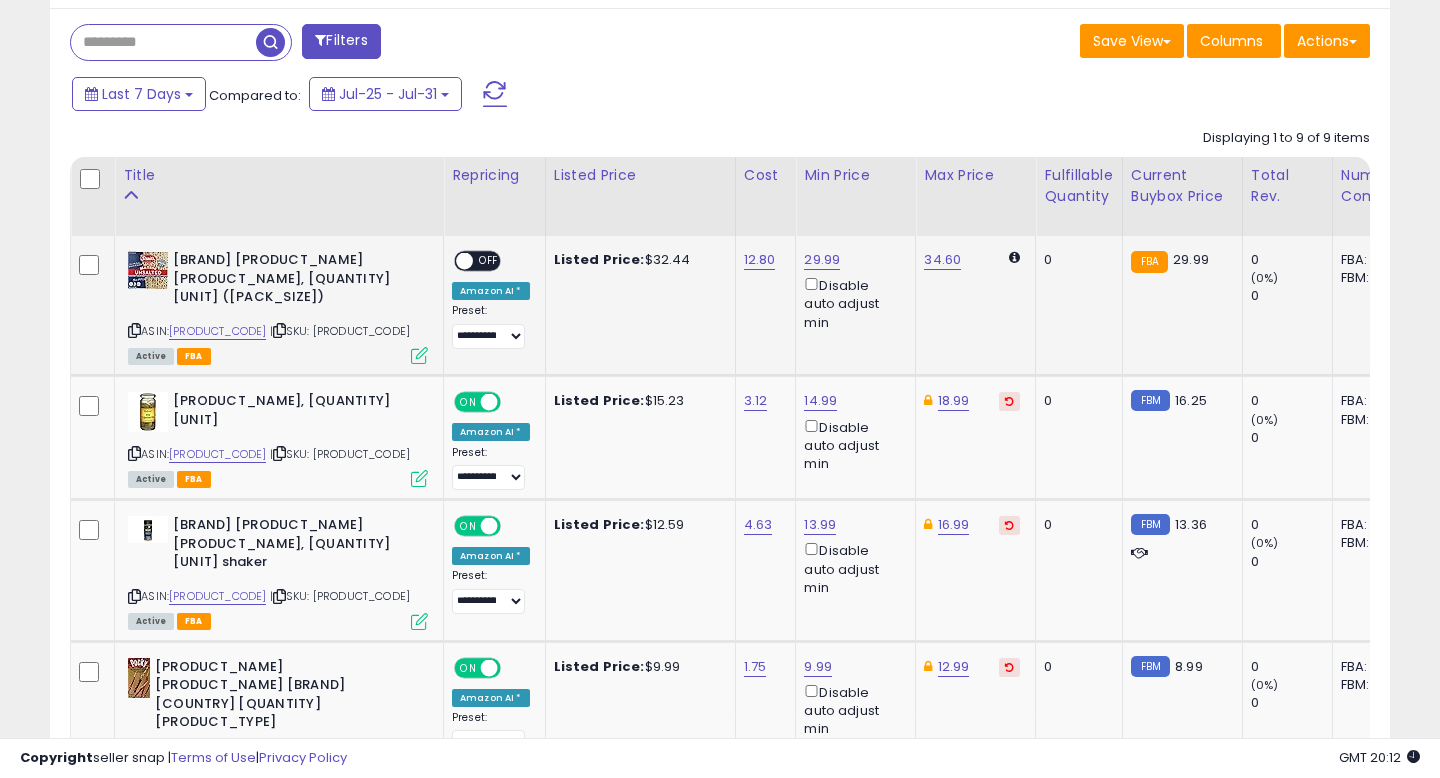 click on "OFF" at bounding box center [489, 261] 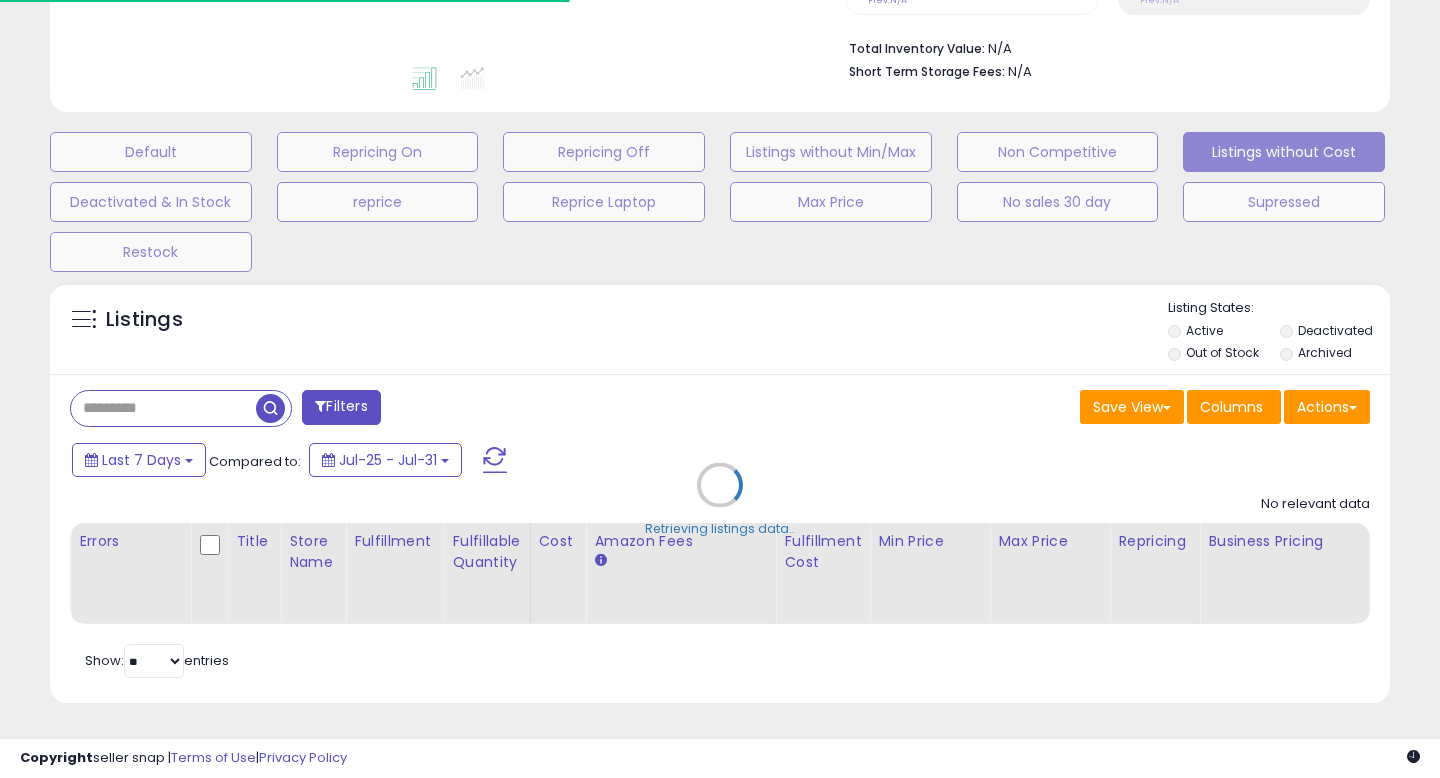 scroll, scrollTop: 477, scrollLeft: 0, axis: vertical 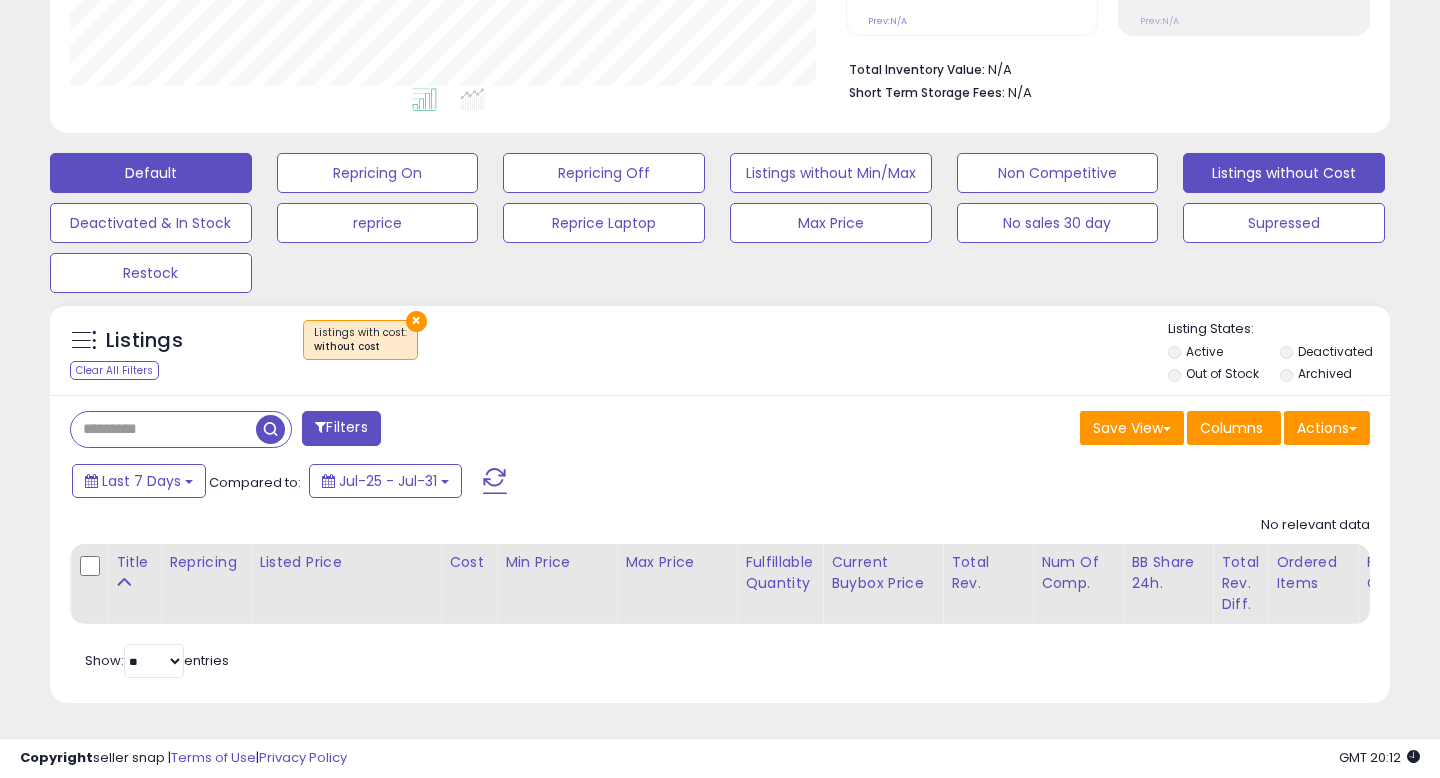 click on "Default" at bounding box center [151, 173] 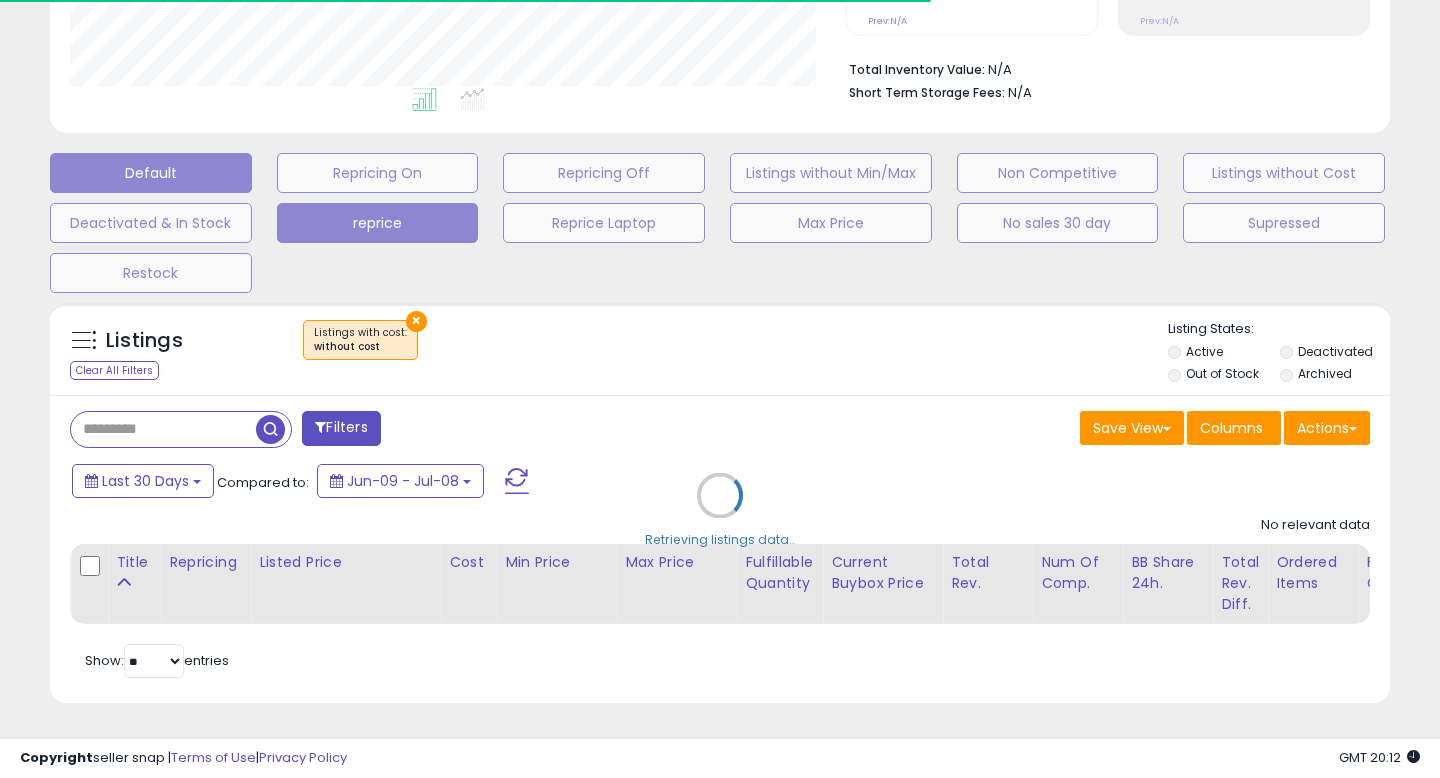 select on "**" 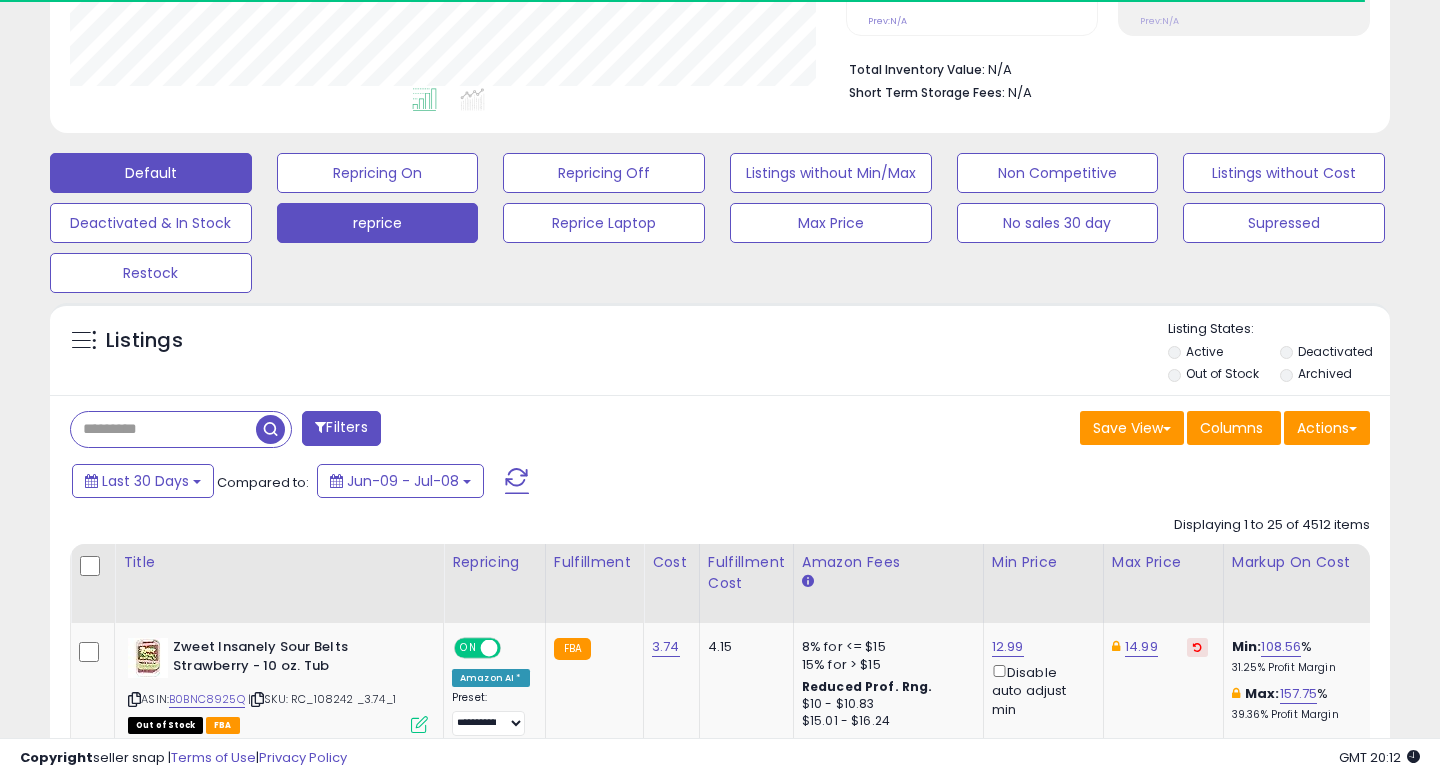scroll, scrollTop: 999590, scrollLeft: 999224, axis: both 